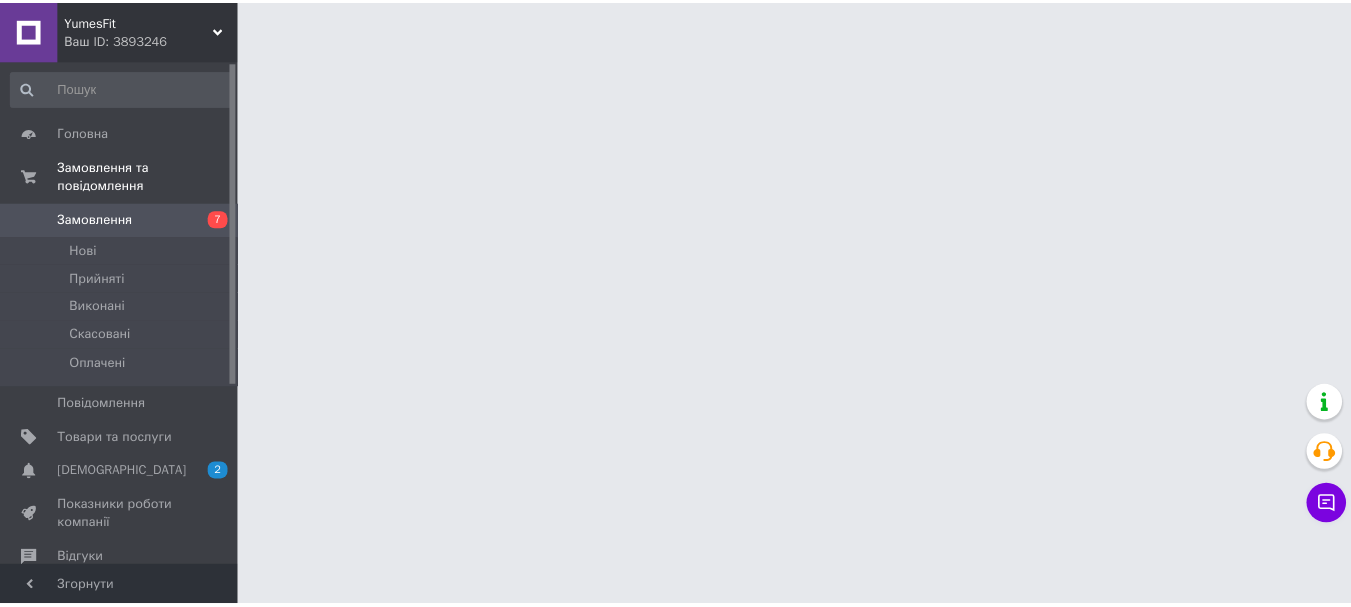 scroll, scrollTop: 0, scrollLeft: 0, axis: both 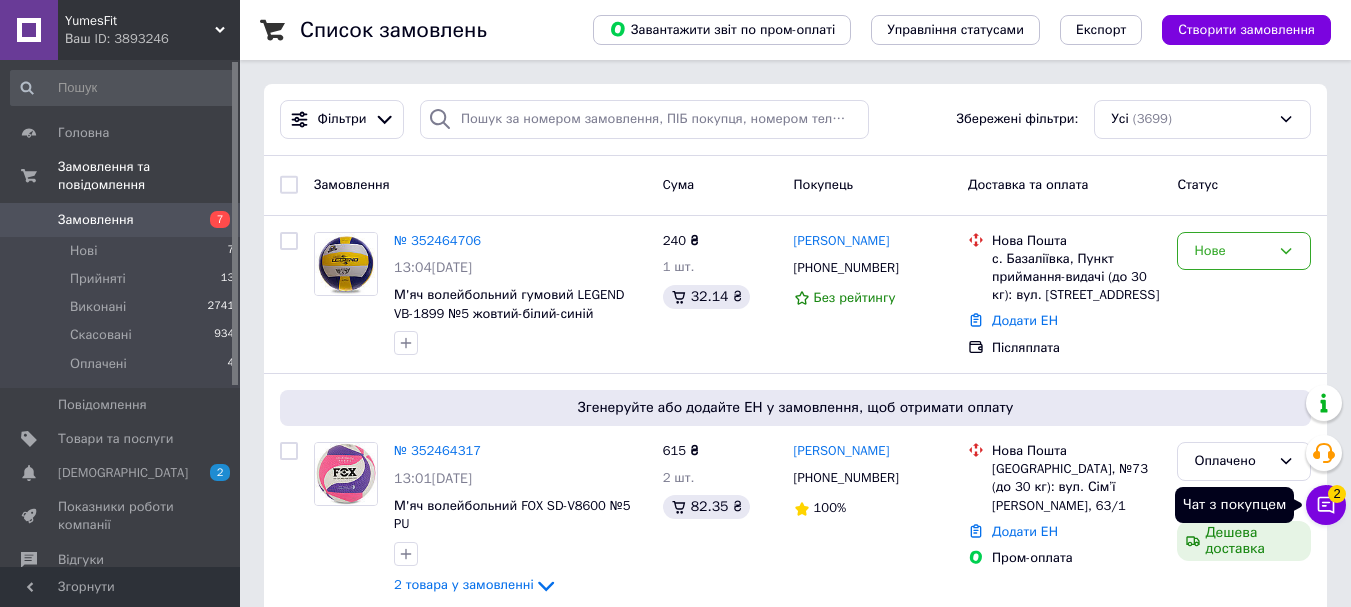 click 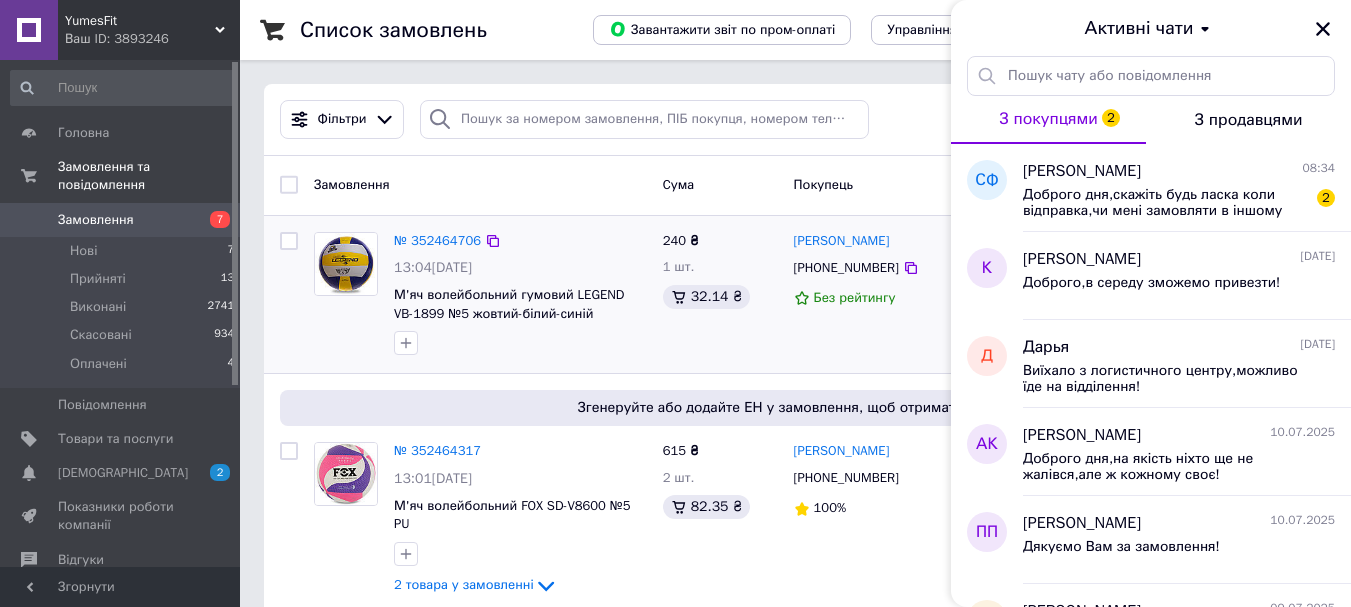 click on "[PERSON_NAME] [PHONE_NUMBER] Без рейтингу" at bounding box center [873, 295] 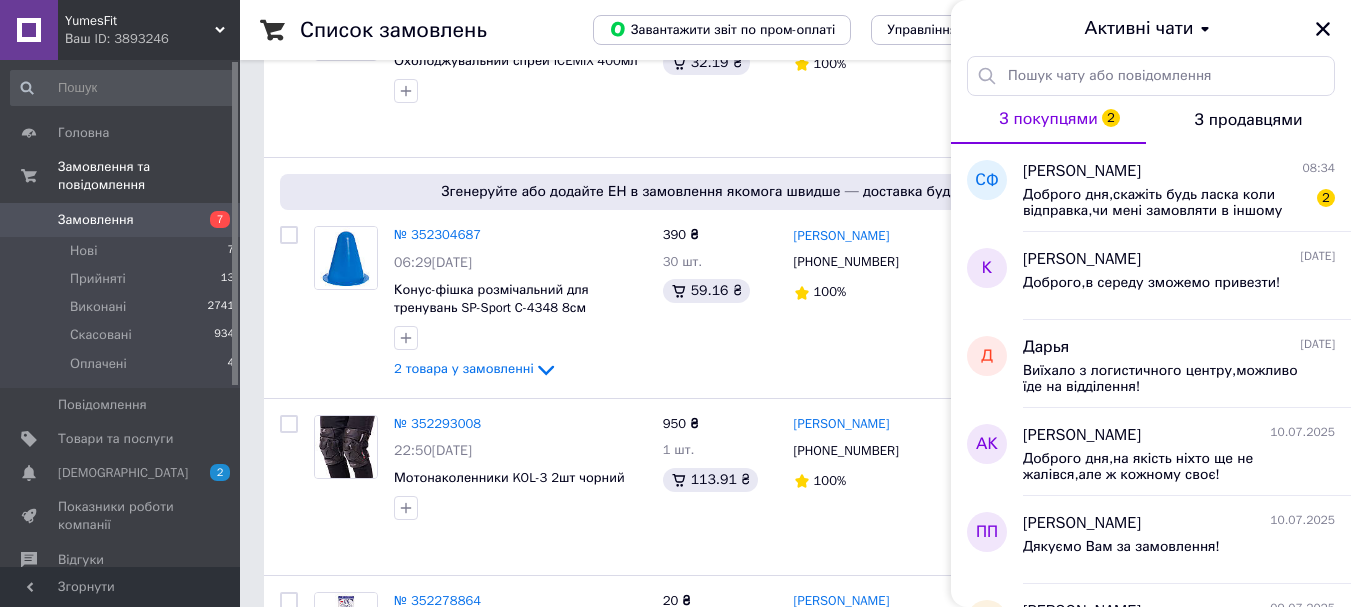 scroll, scrollTop: 2700, scrollLeft: 0, axis: vertical 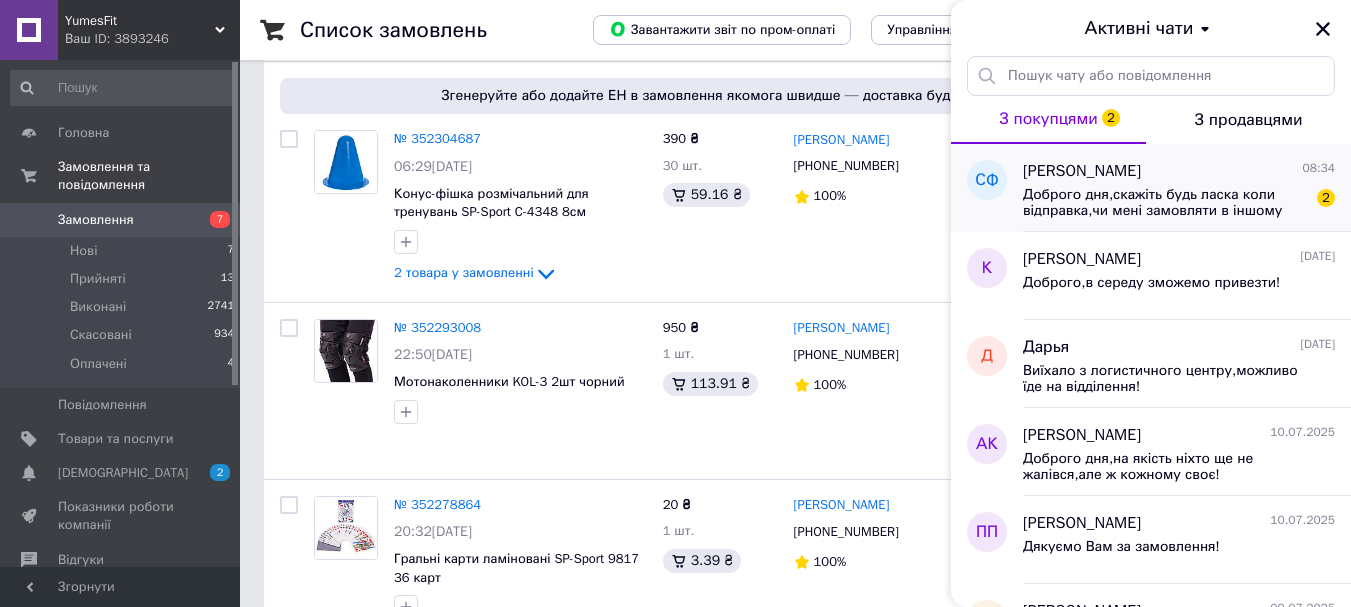 click on "Доброго дня,скажіть будь ласка коли відправка,чи мені замовляти в іншому місці 2" at bounding box center [1179, 201] 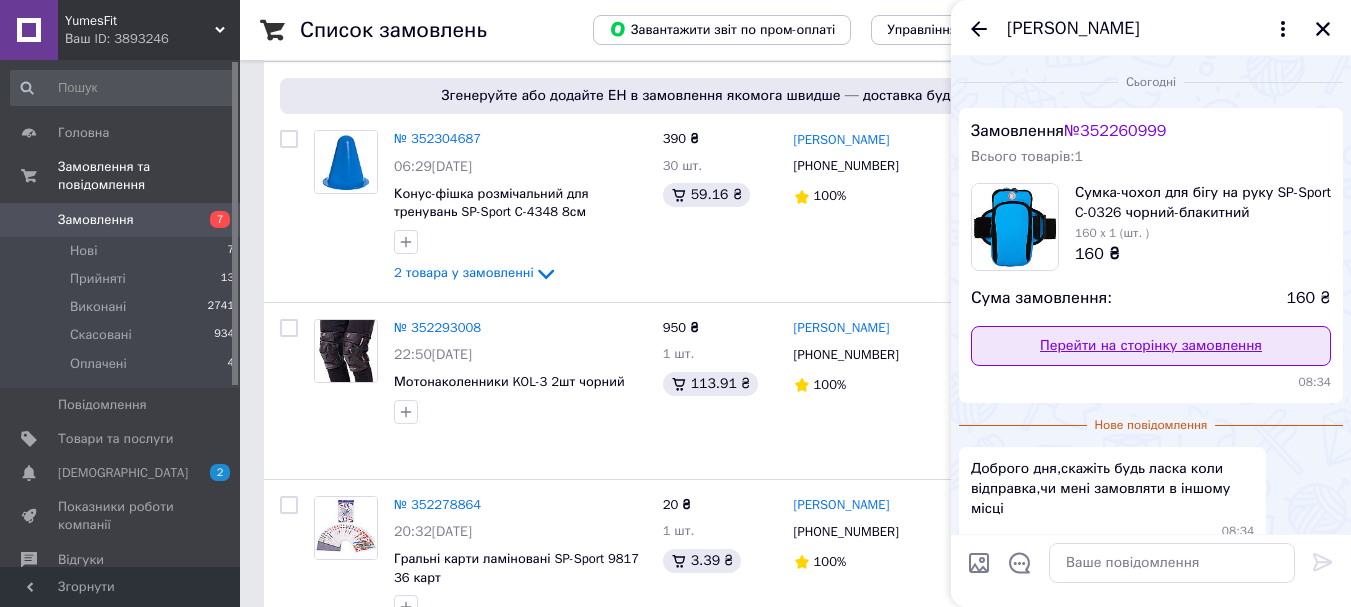 scroll, scrollTop: 78, scrollLeft: 0, axis: vertical 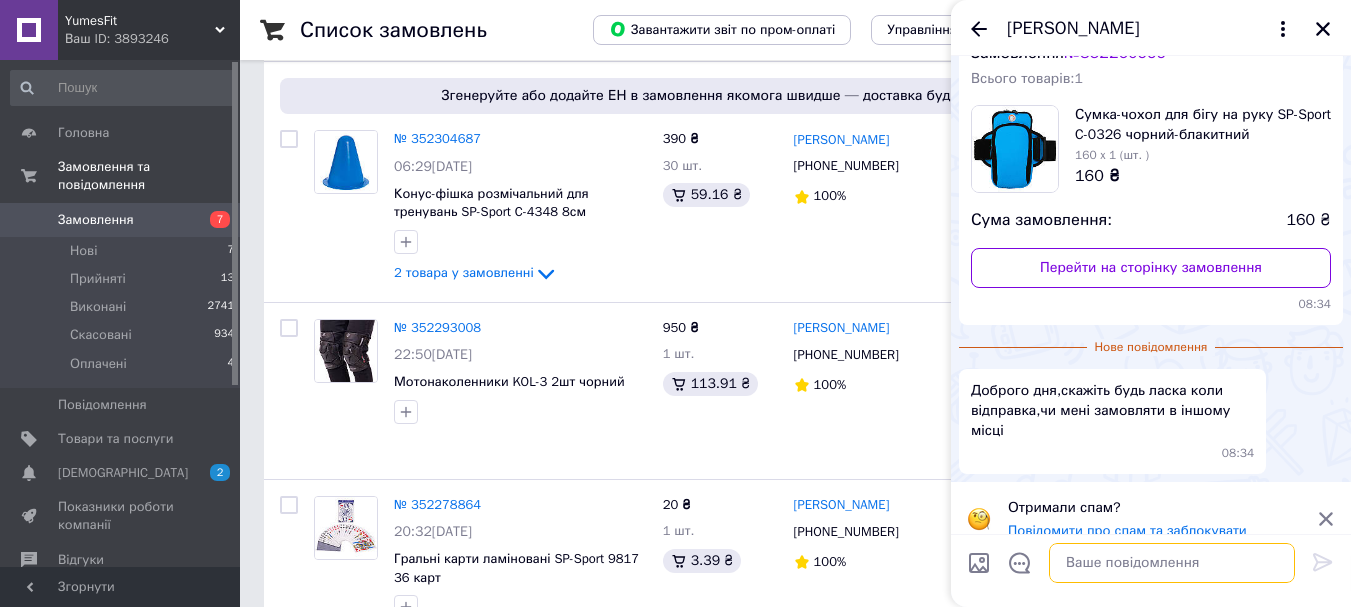 click at bounding box center (1172, 563) 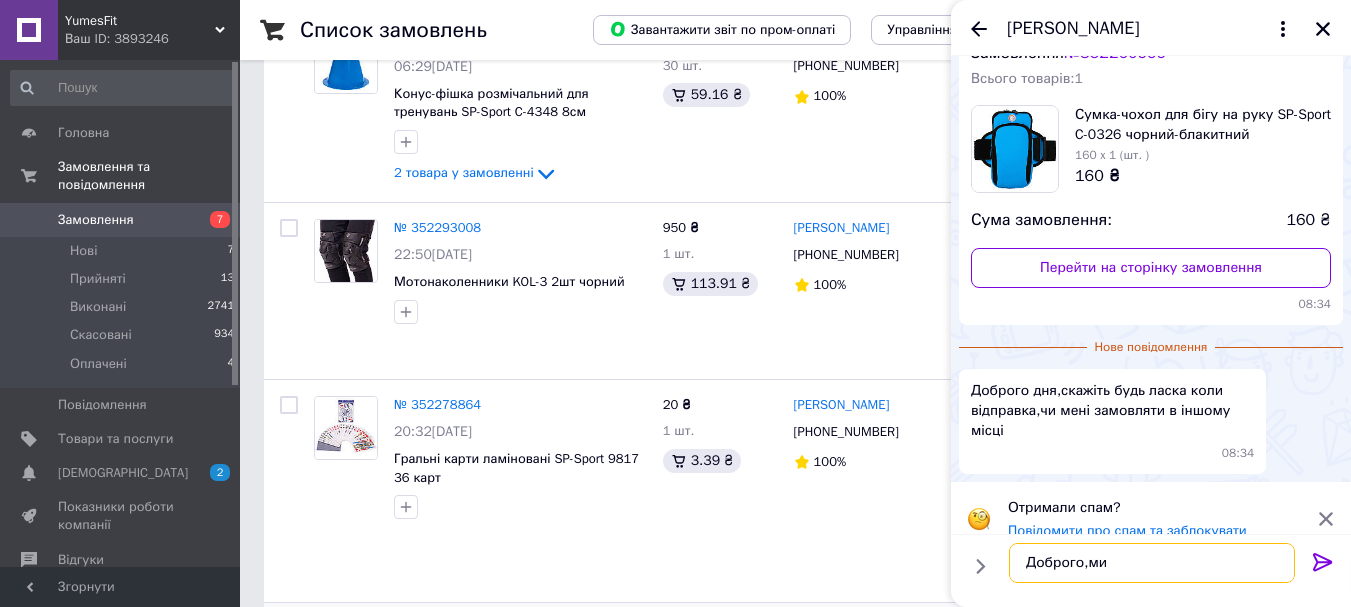 scroll, scrollTop: 3000, scrollLeft: 0, axis: vertical 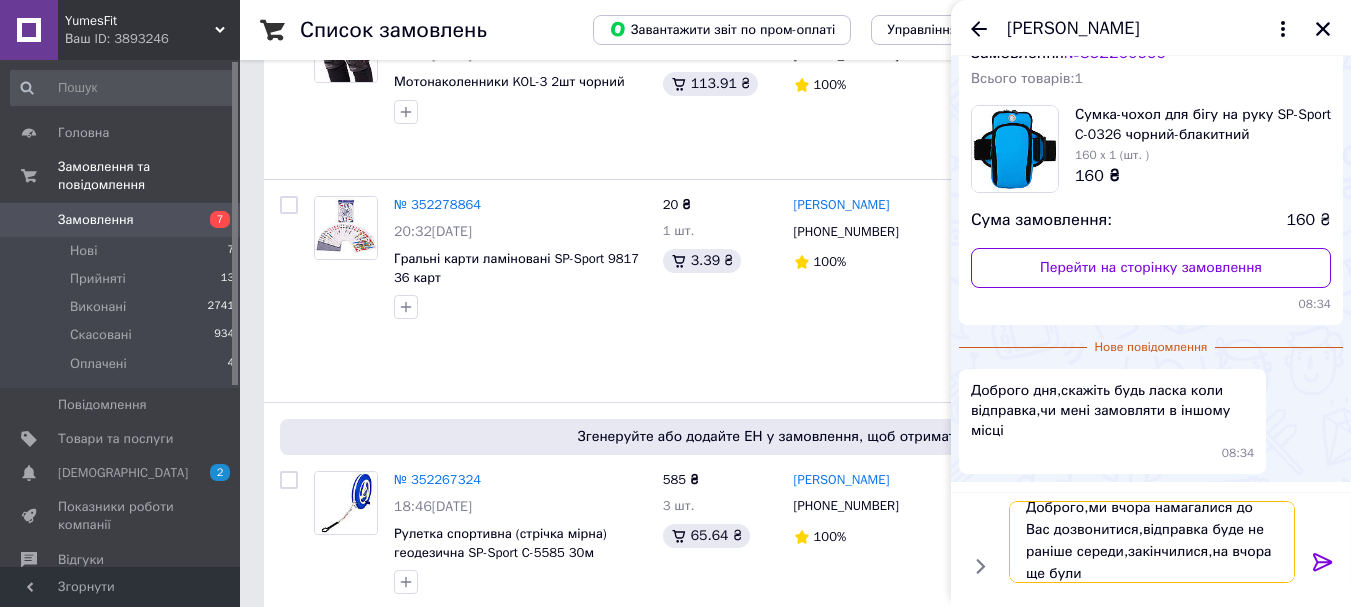 type on "Доброго,ми вчора намагалися до Вас дозвонитися,відправка буде не раніше середи,закінчилися,на вчора ще були!" 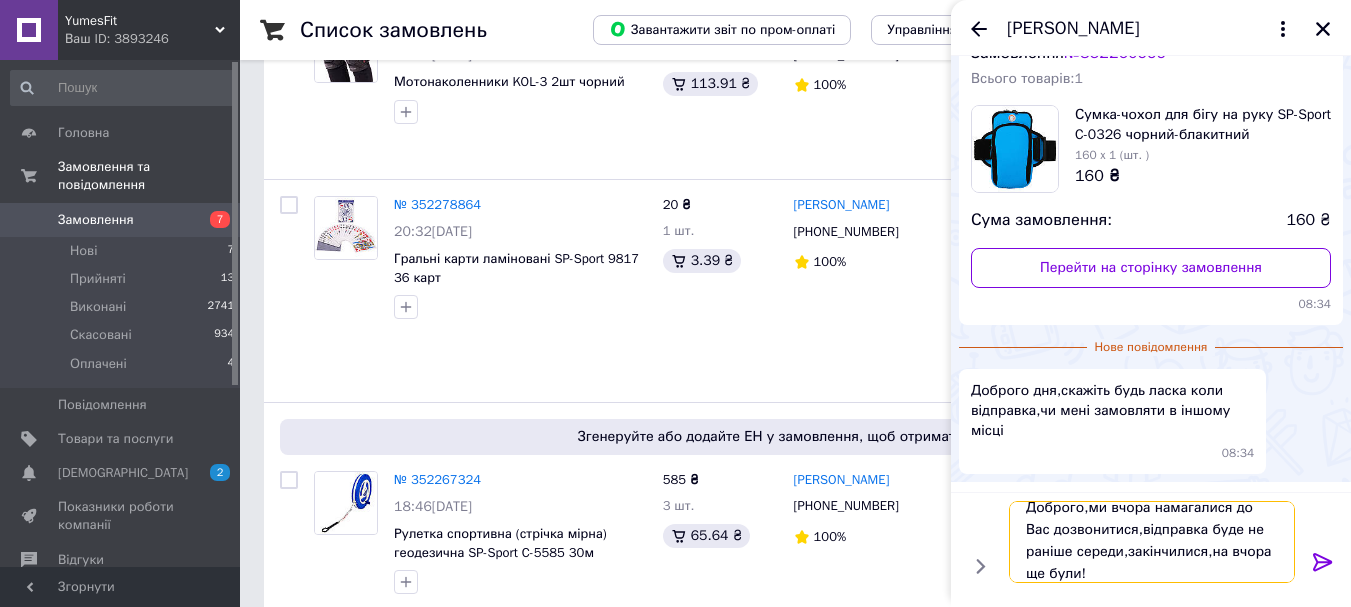 type 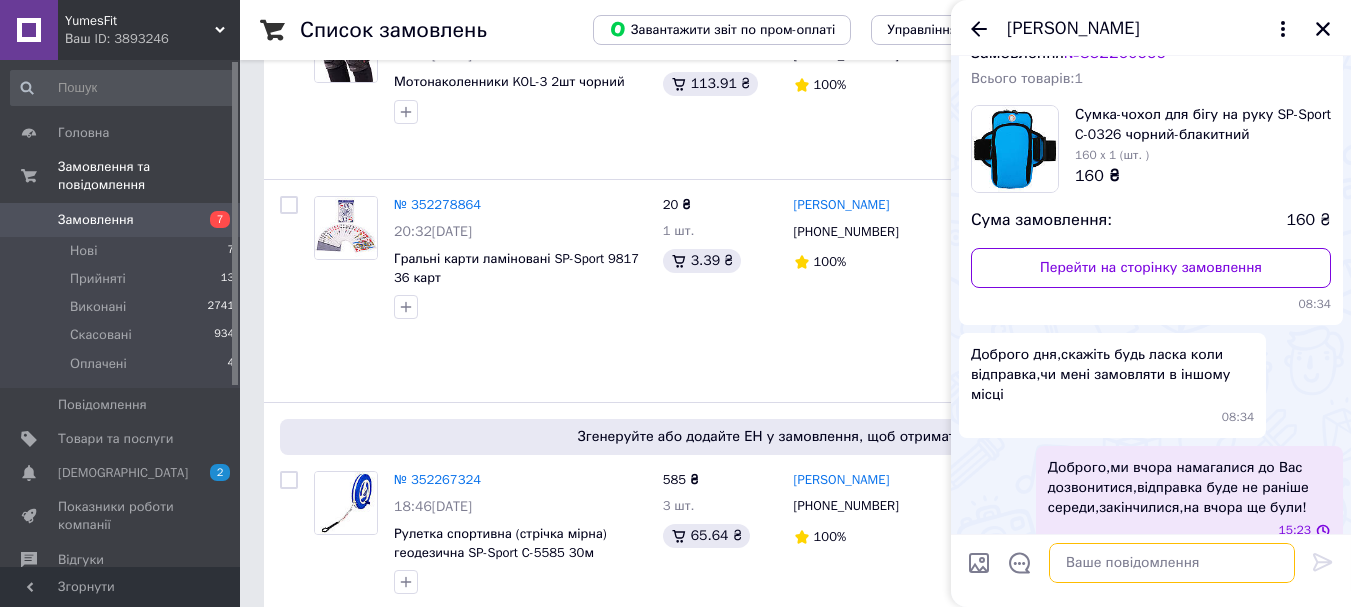 scroll, scrollTop: 0, scrollLeft: 0, axis: both 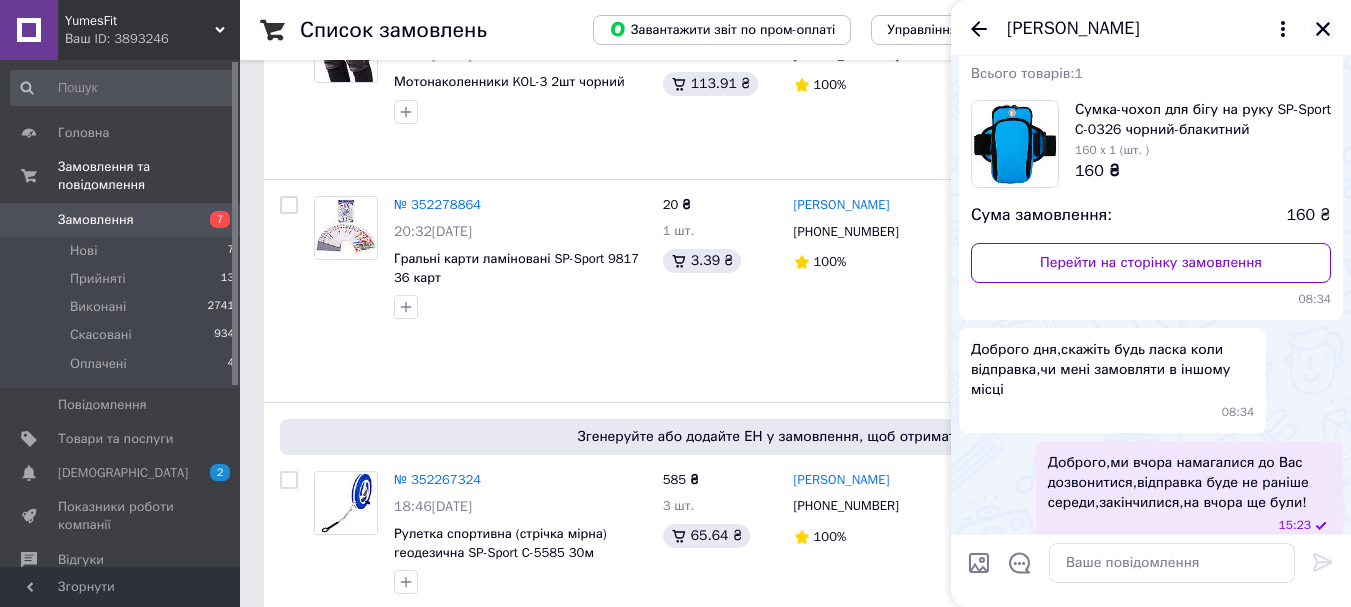 click 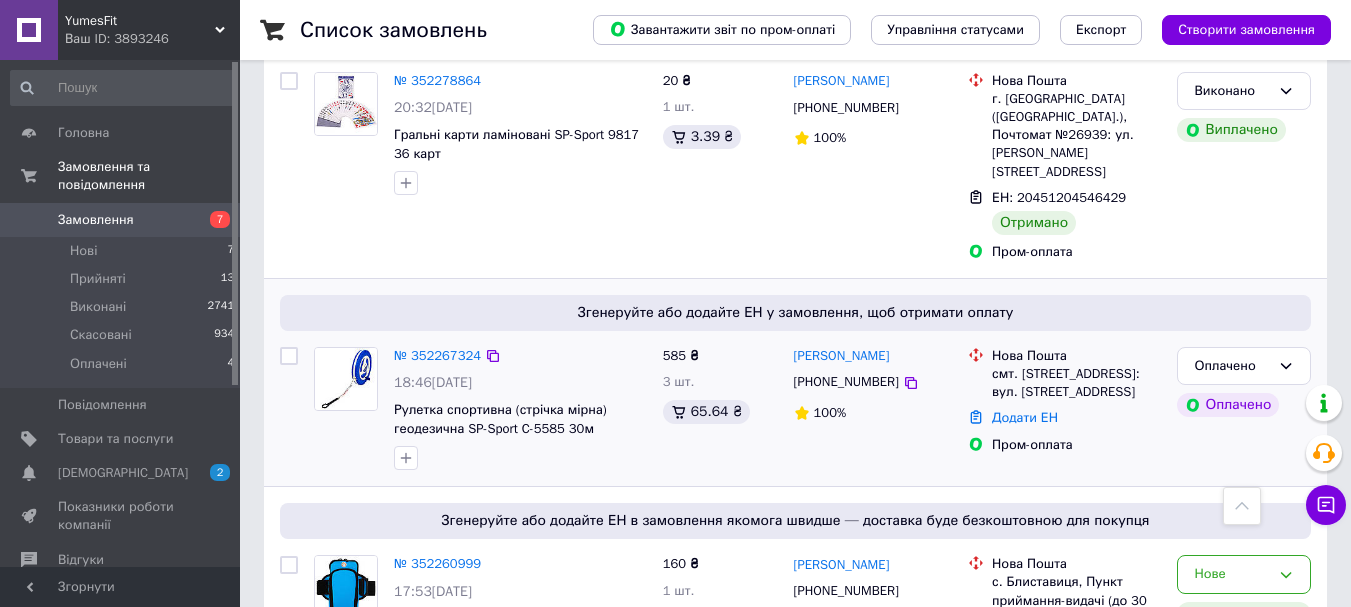 scroll, scrollTop: 3076, scrollLeft: 0, axis: vertical 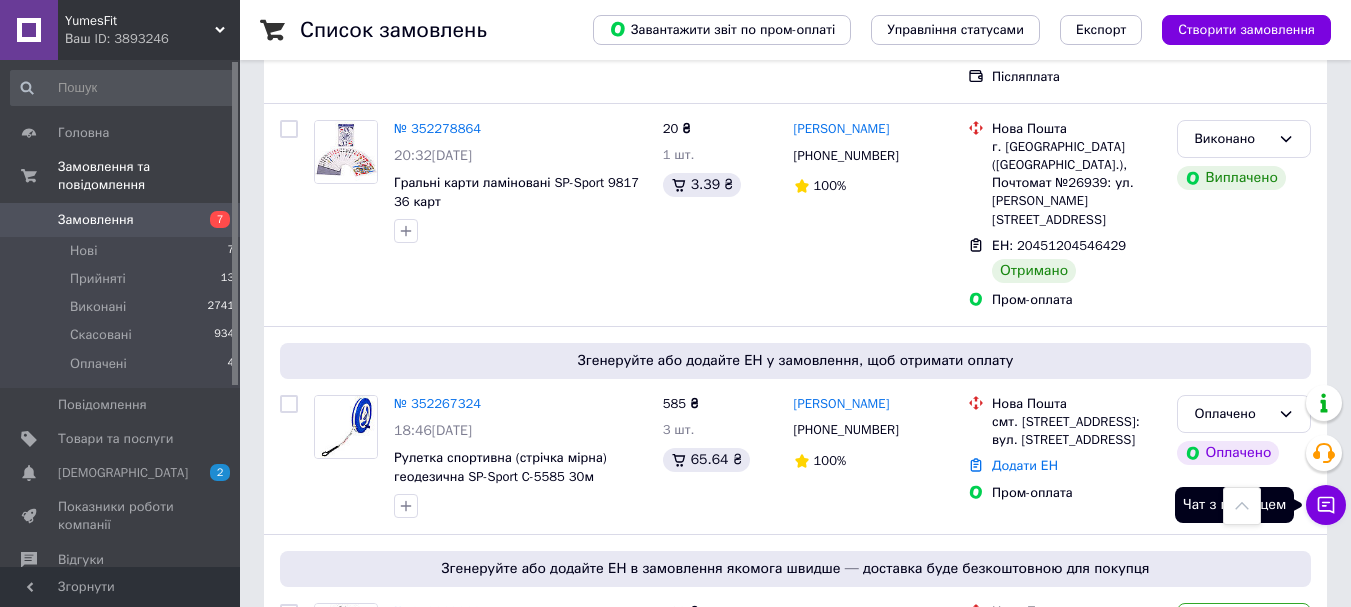 click 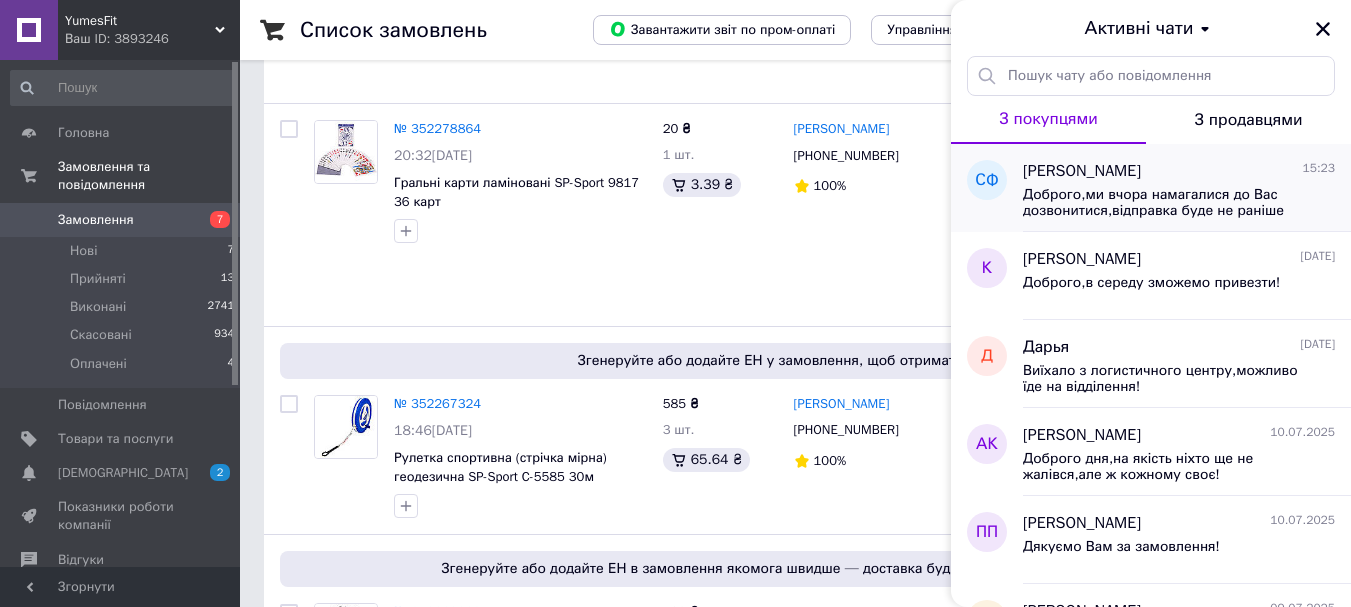 click on "Доброго,ми вчора намагалися до Вас дозвонитися,відправка буде не раніше середи,закінчилися,на вчора ще були!" at bounding box center [1165, 203] 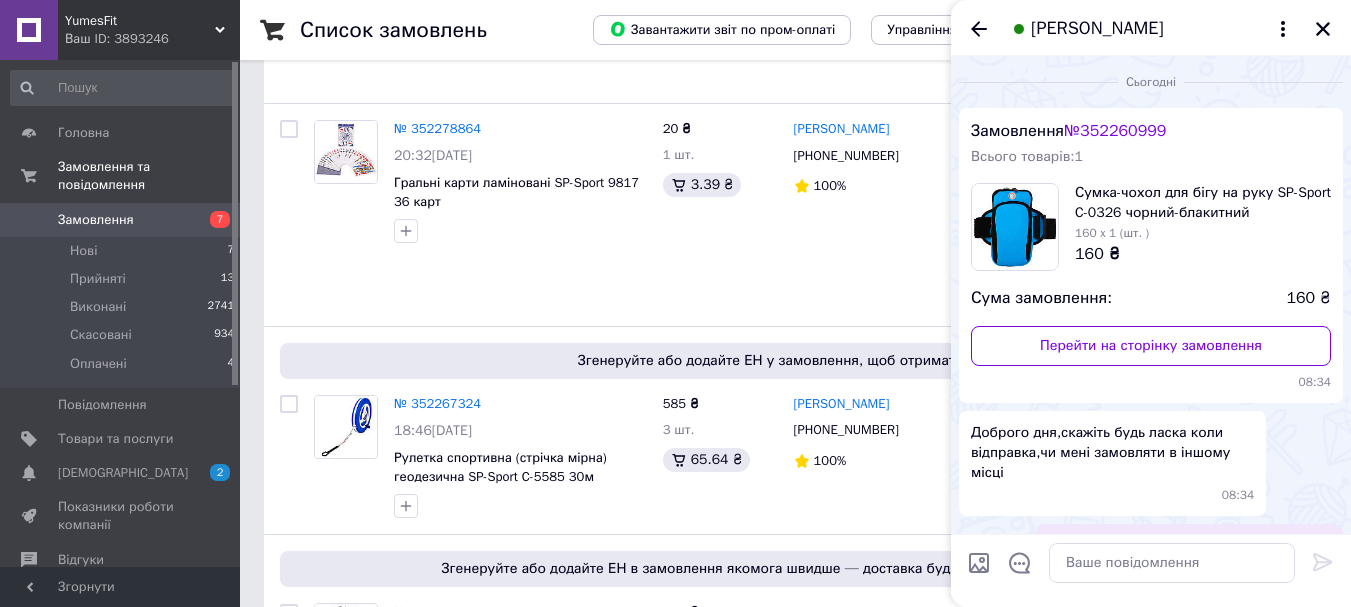 scroll, scrollTop: 83, scrollLeft: 0, axis: vertical 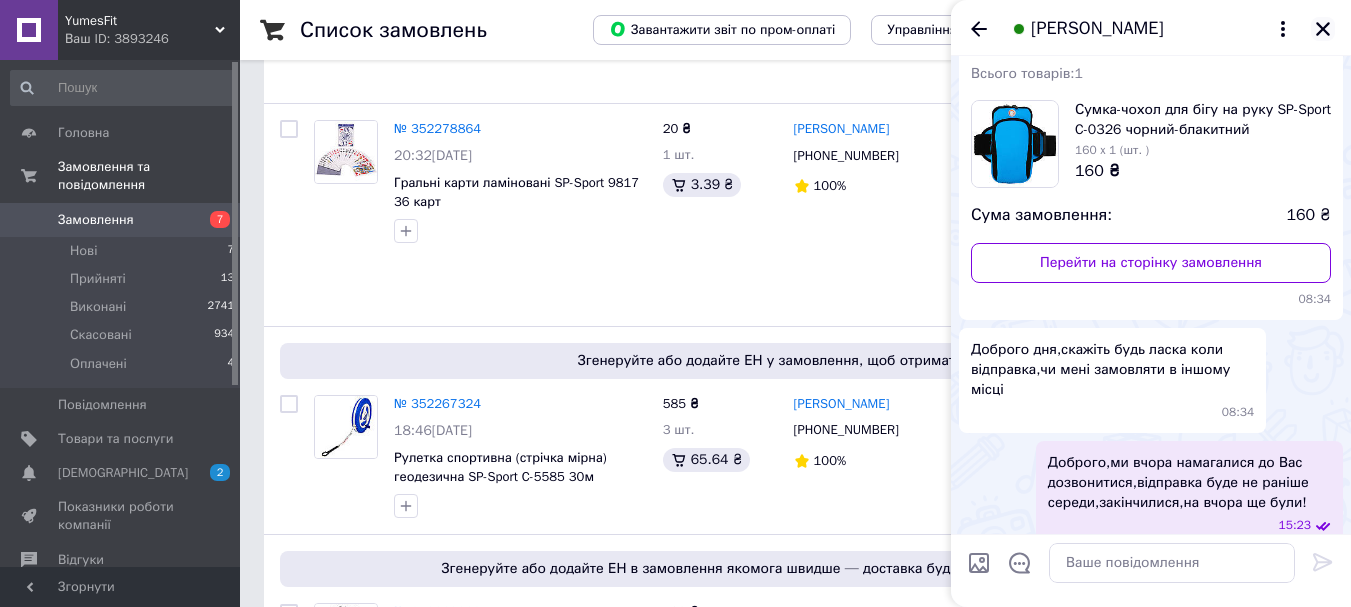 click 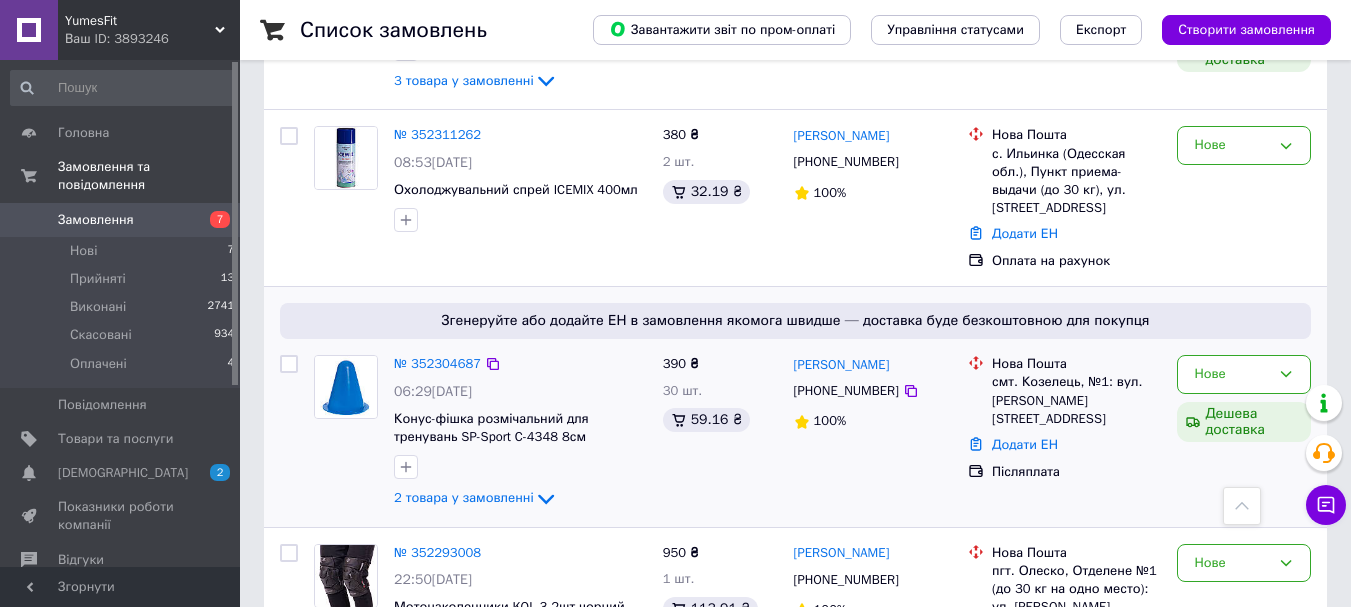 scroll, scrollTop: 2476, scrollLeft: 0, axis: vertical 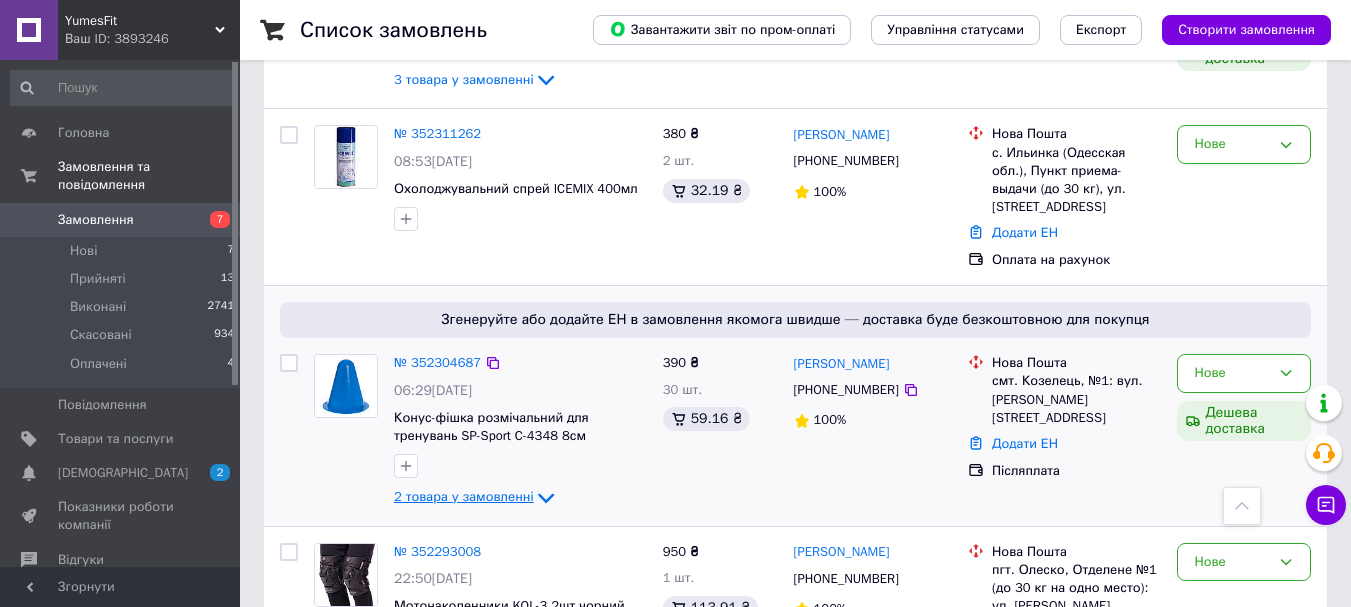 click 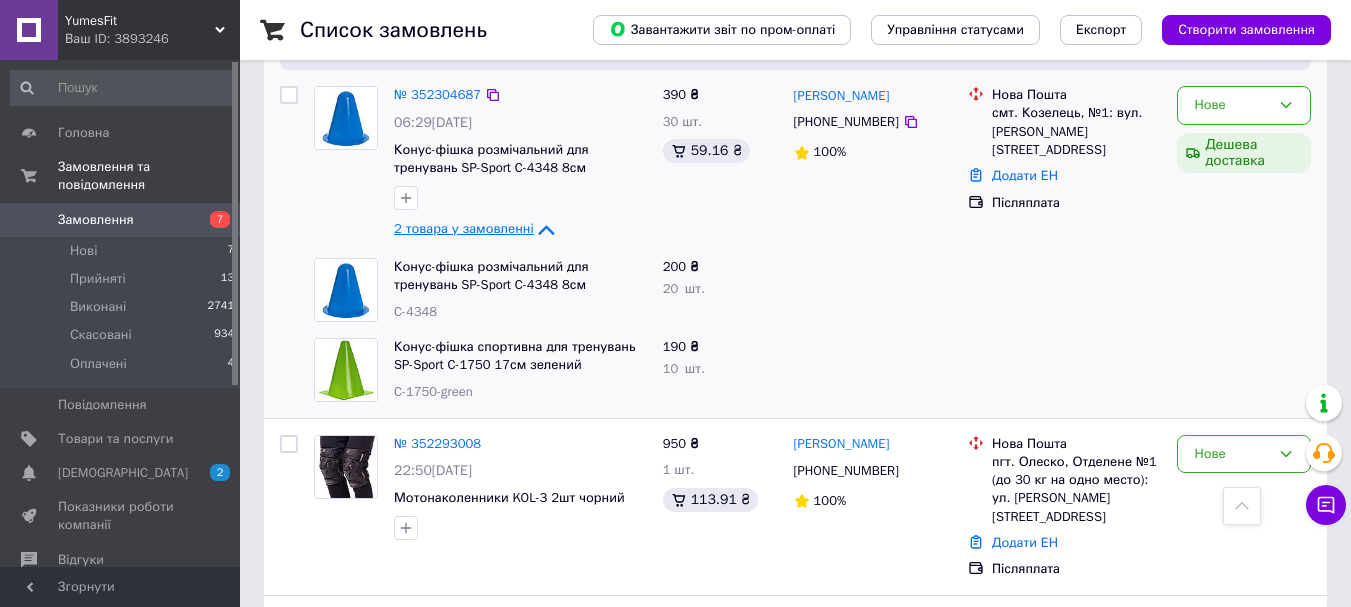 scroll, scrollTop: 2676, scrollLeft: 0, axis: vertical 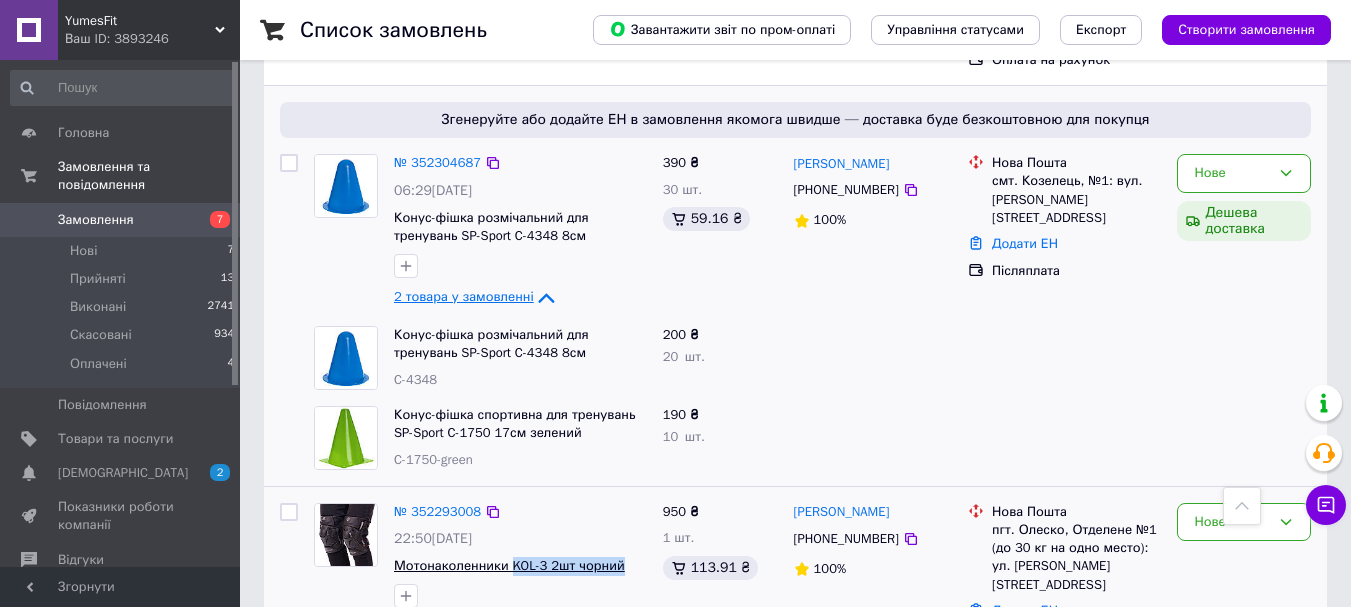 drag, startPoint x: 621, startPoint y: 410, endPoint x: 504, endPoint y: 411, distance: 117.00427 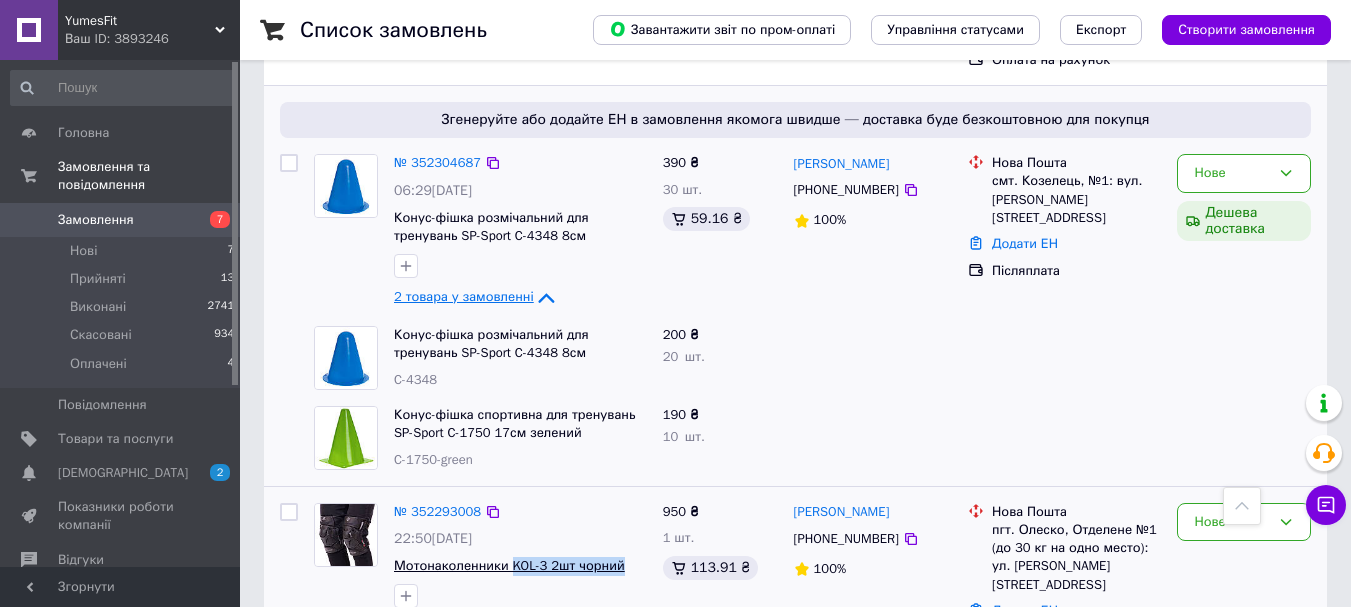 copy on "KOL-3 2шт чорний" 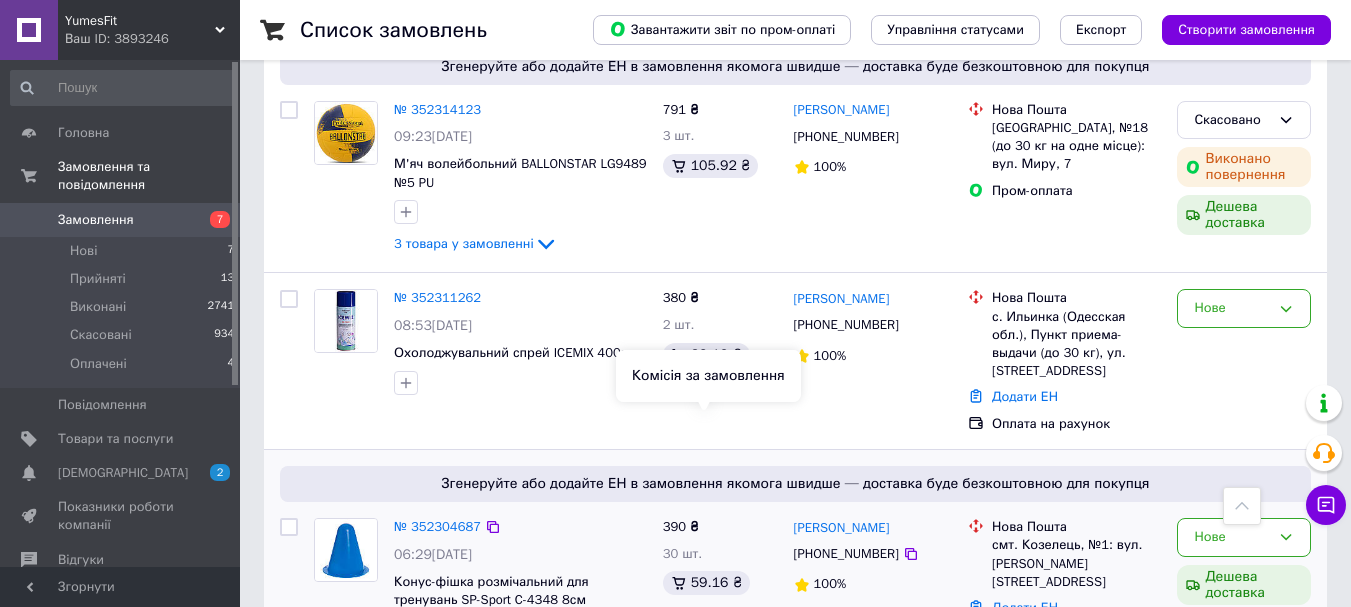 scroll, scrollTop: 2276, scrollLeft: 0, axis: vertical 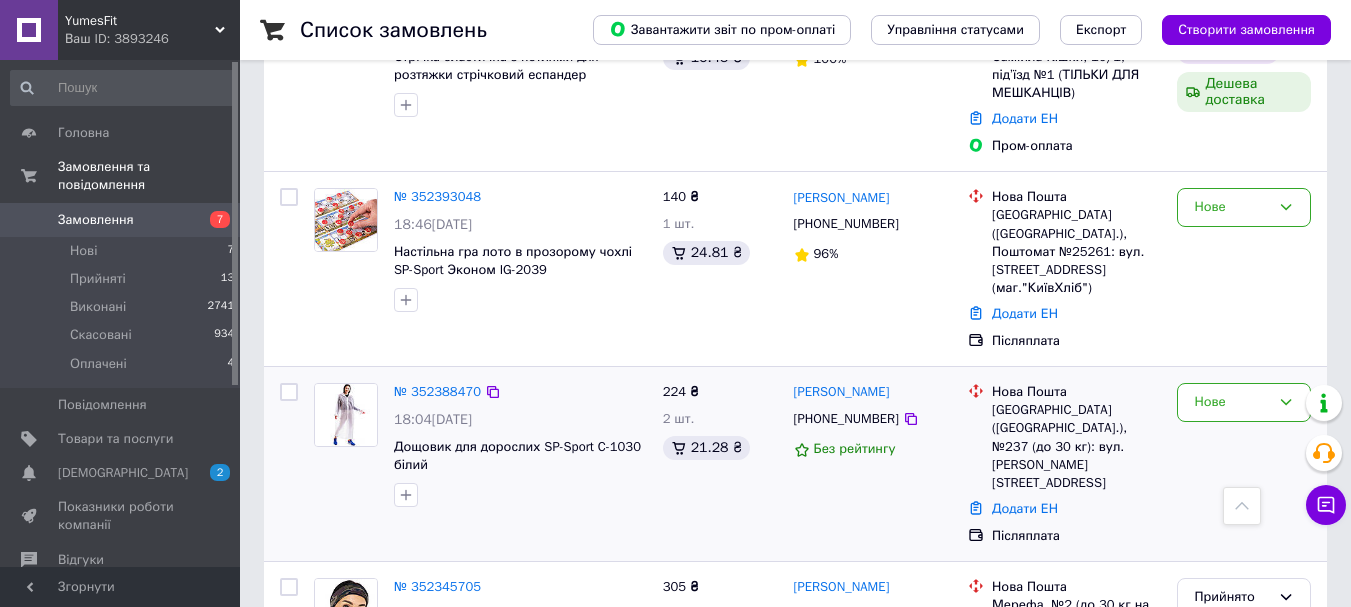 click on "224 ₴ 2 шт. 21.28 ₴" at bounding box center [720, 464] 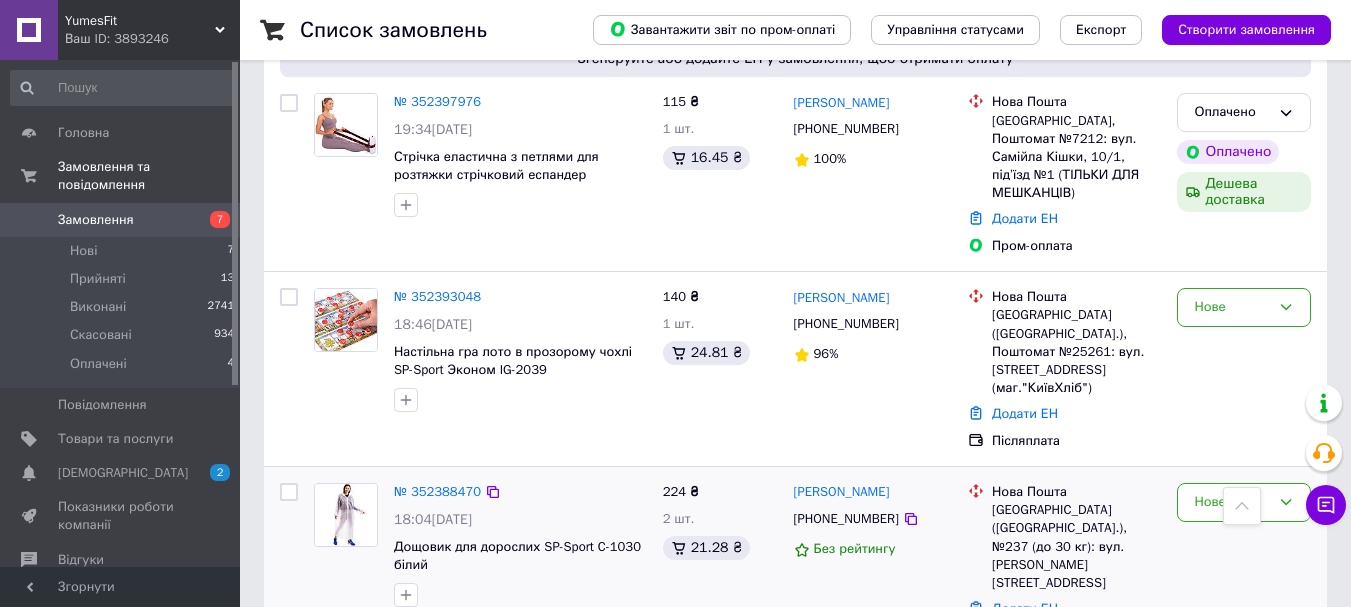 scroll, scrollTop: 576, scrollLeft: 0, axis: vertical 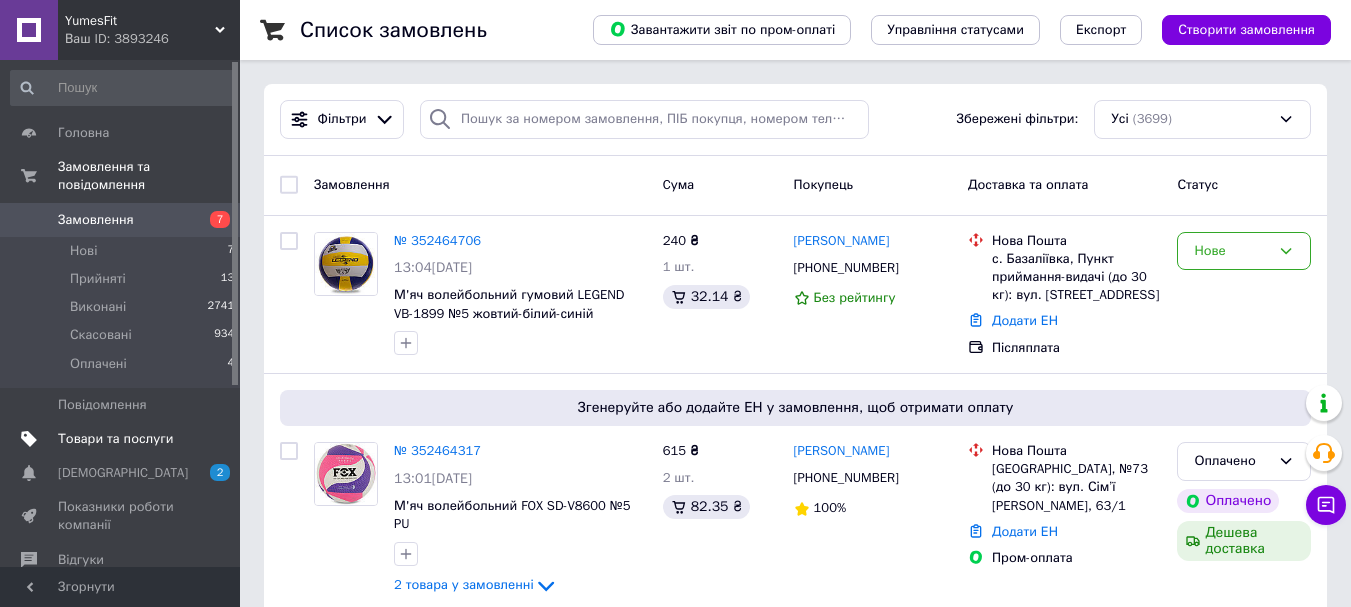 click on "Товари та послуги" at bounding box center [115, 439] 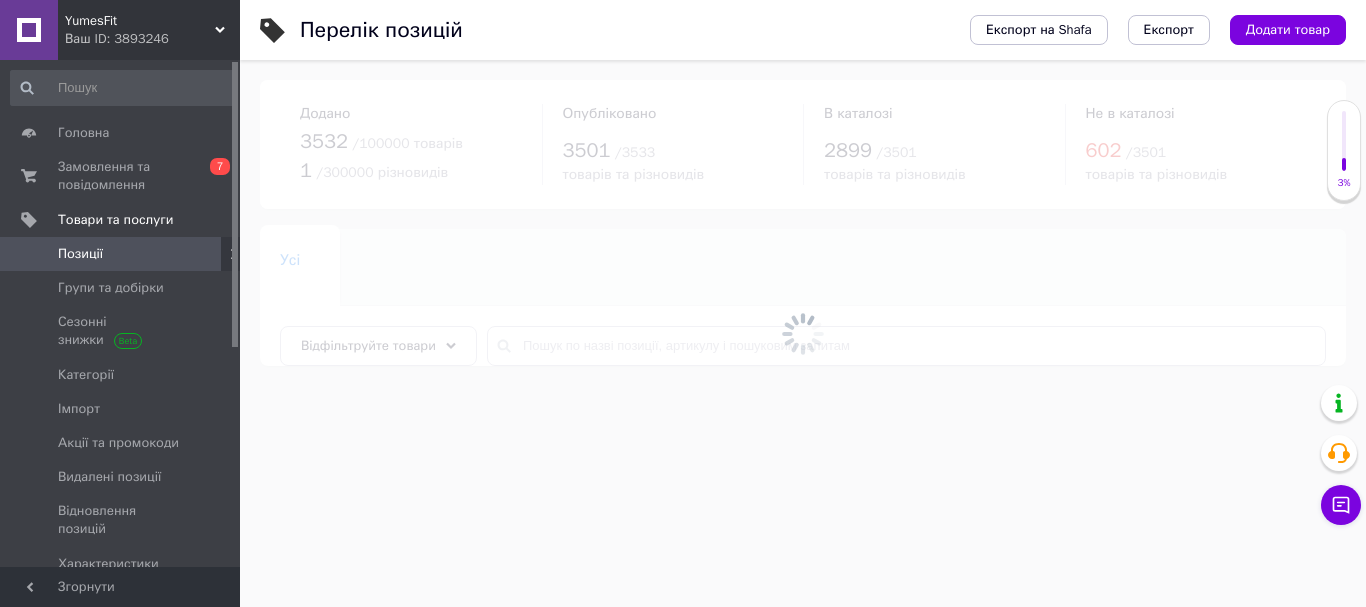 click at bounding box center (803, 333) 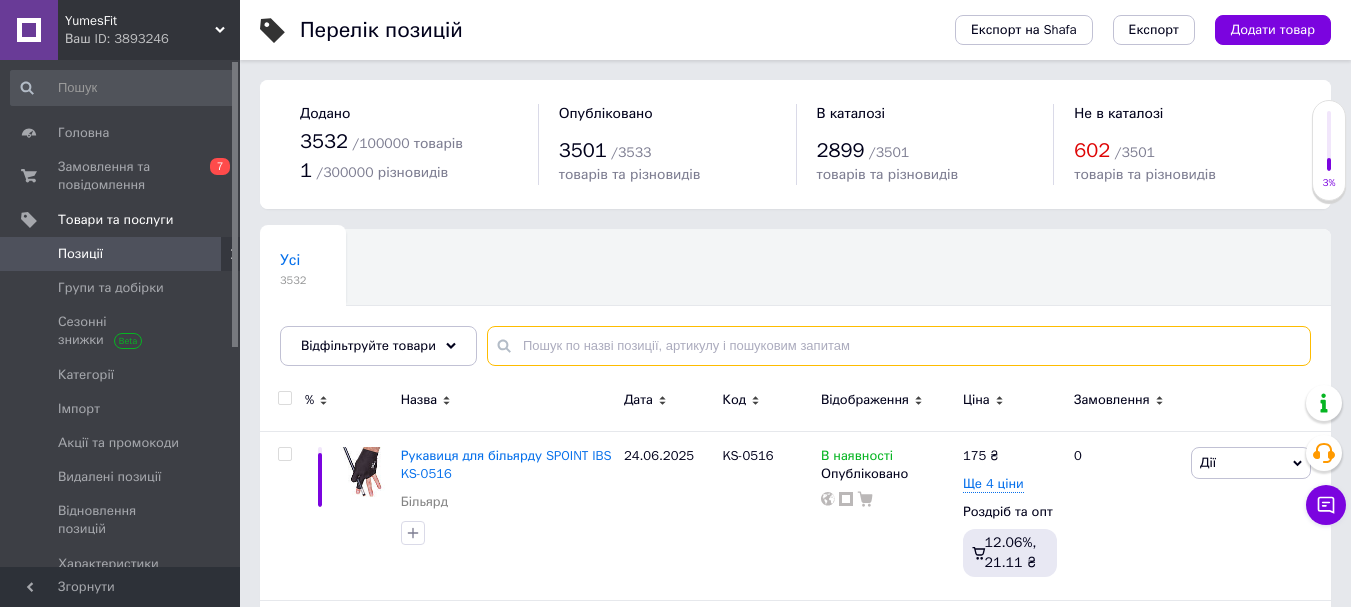 click at bounding box center (899, 346) 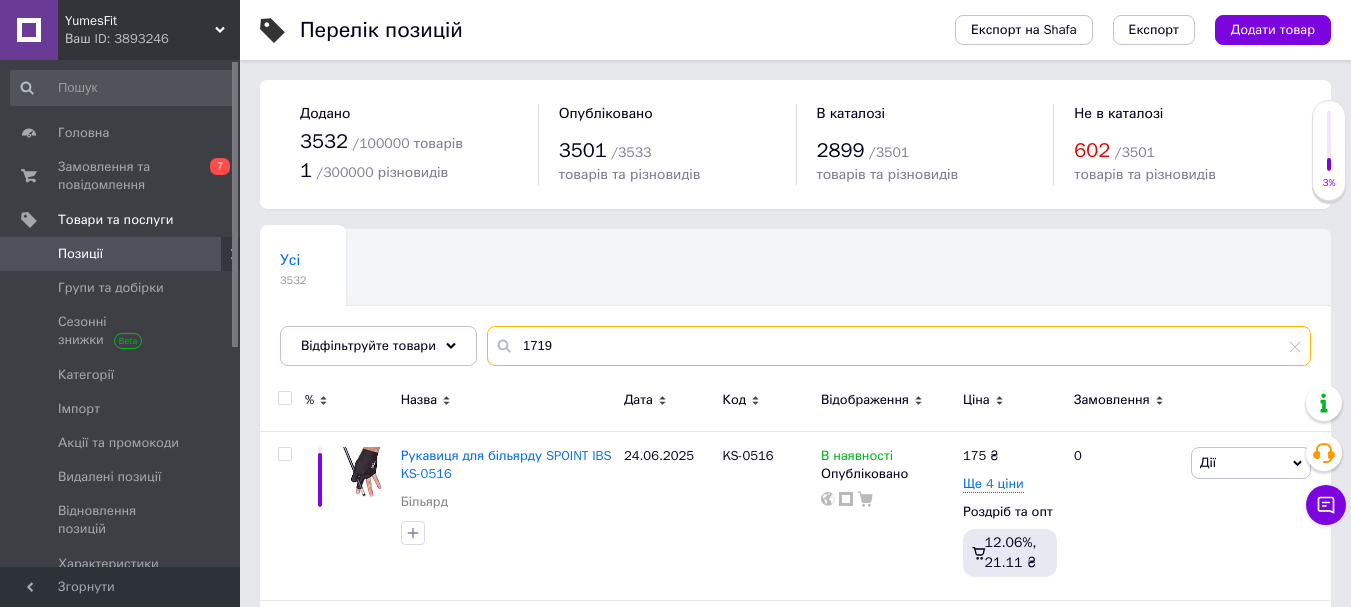 type on "1719" 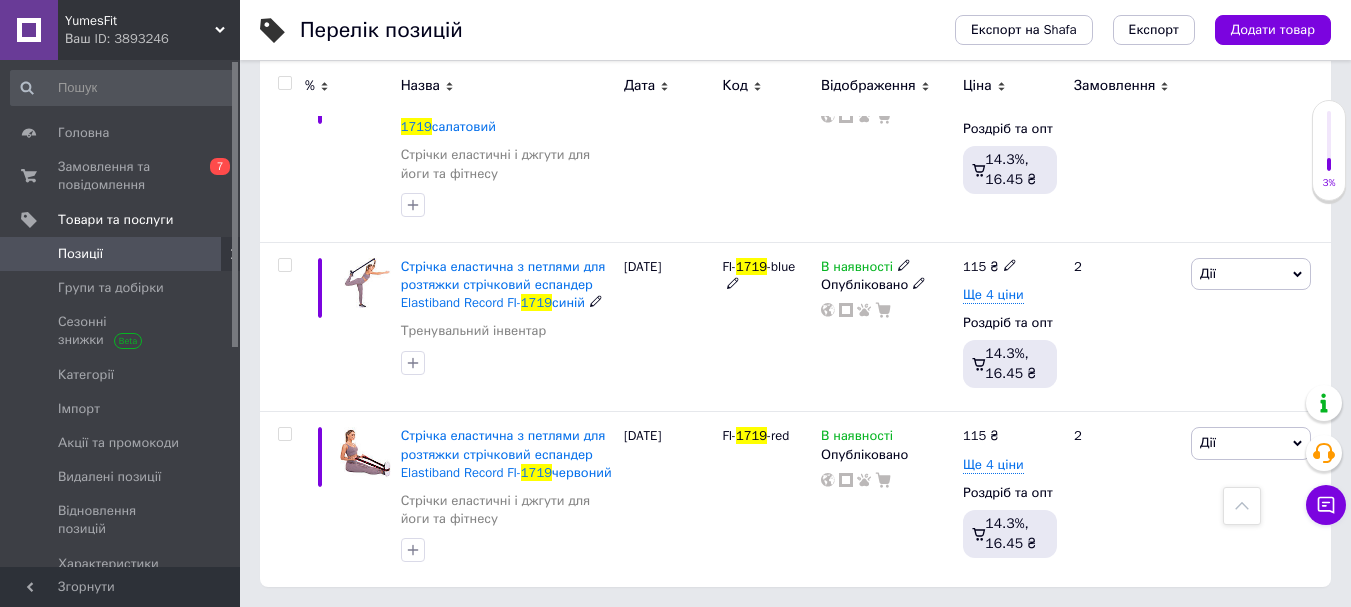 scroll, scrollTop: 0, scrollLeft: 0, axis: both 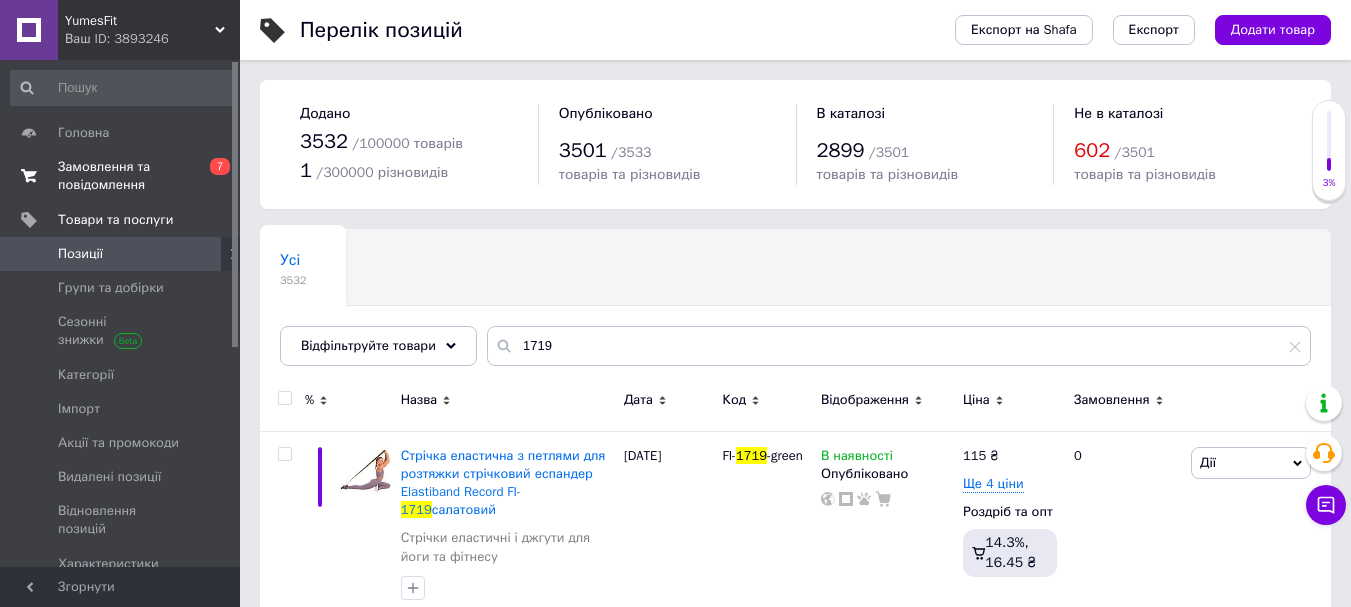 click on "Замовлення та повідомлення" at bounding box center (121, 176) 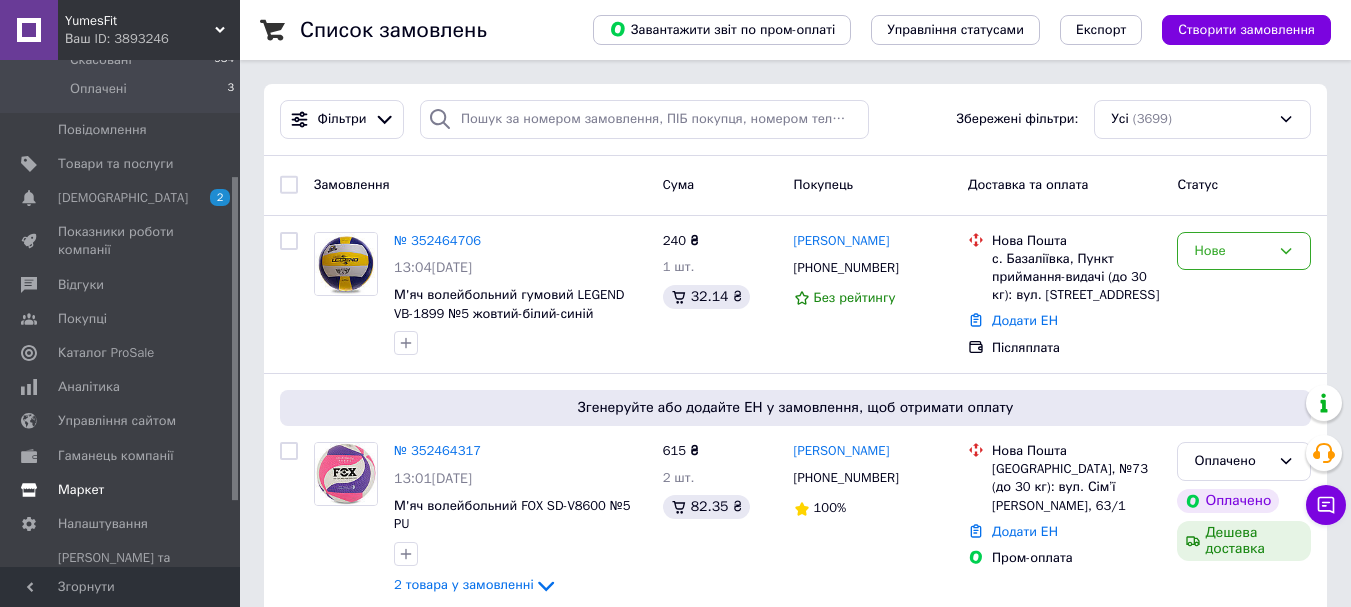 scroll, scrollTop: 283, scrollLeft: 0, axis: vertical 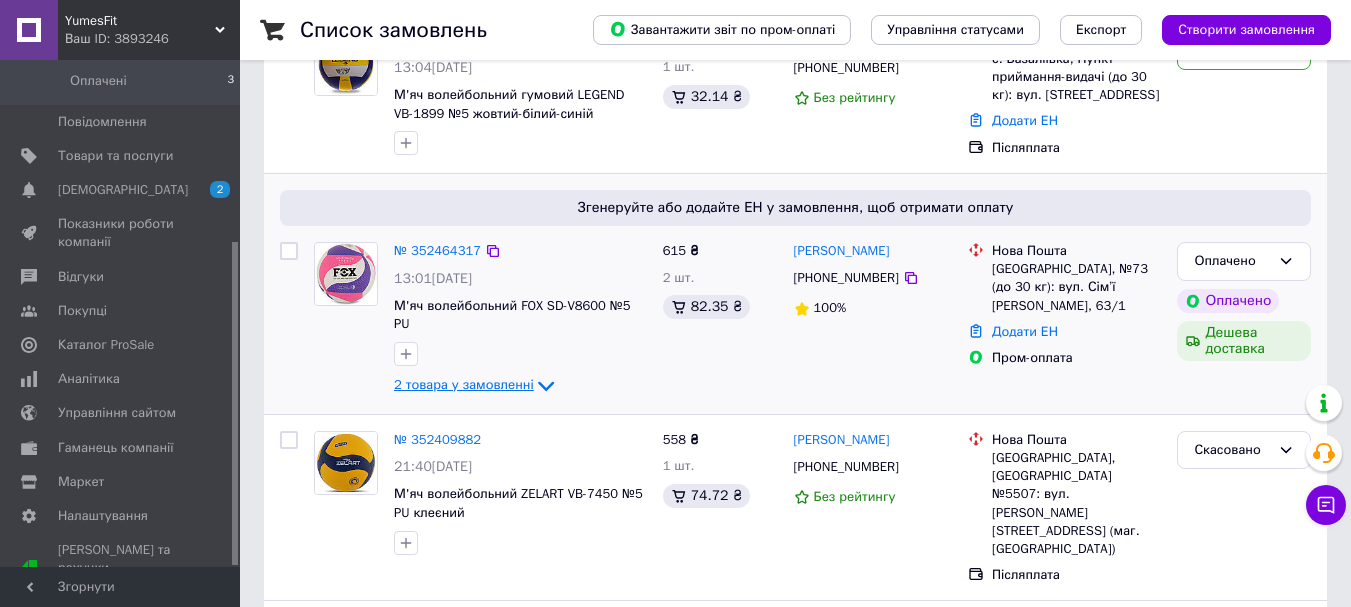 click 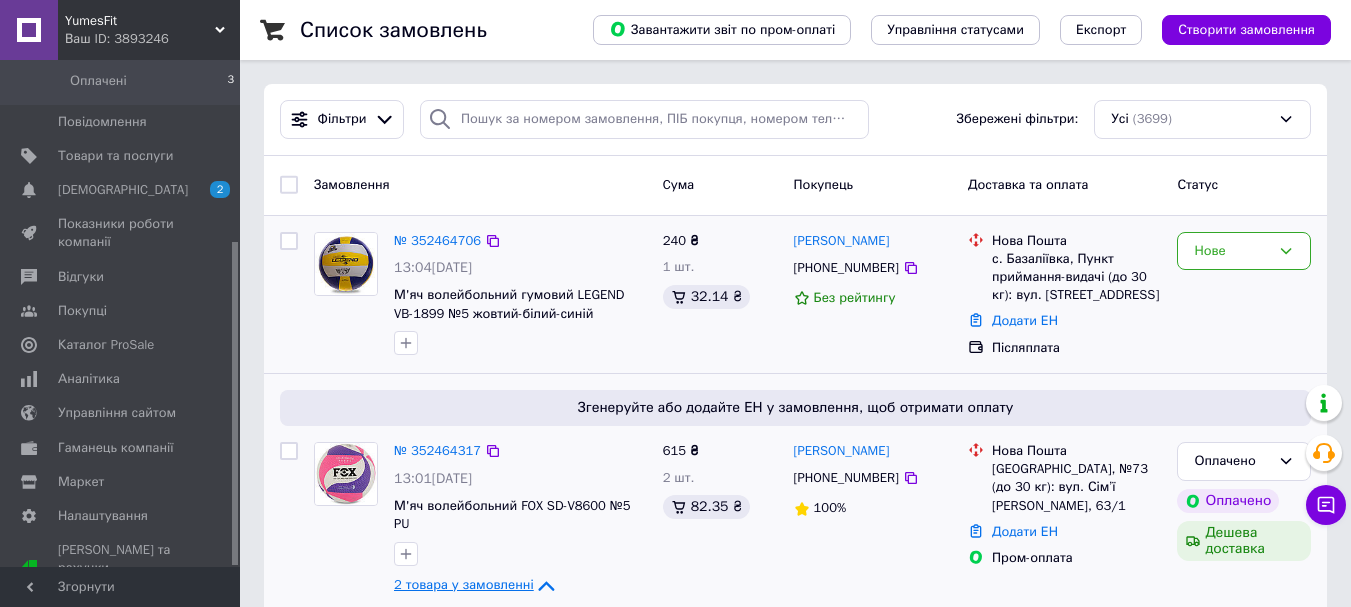 scroll, scrollTop: 100, scrollLeft: 0, axis: vertical 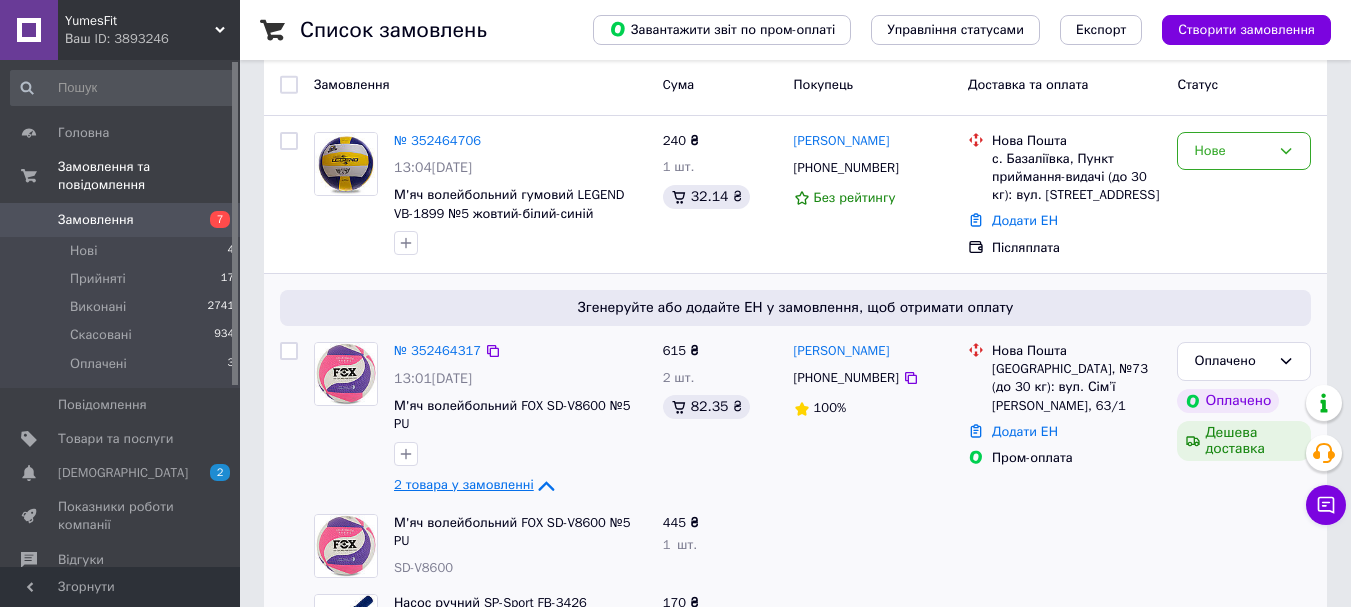 click on "Замовлення" at bounding box center [96, 220] 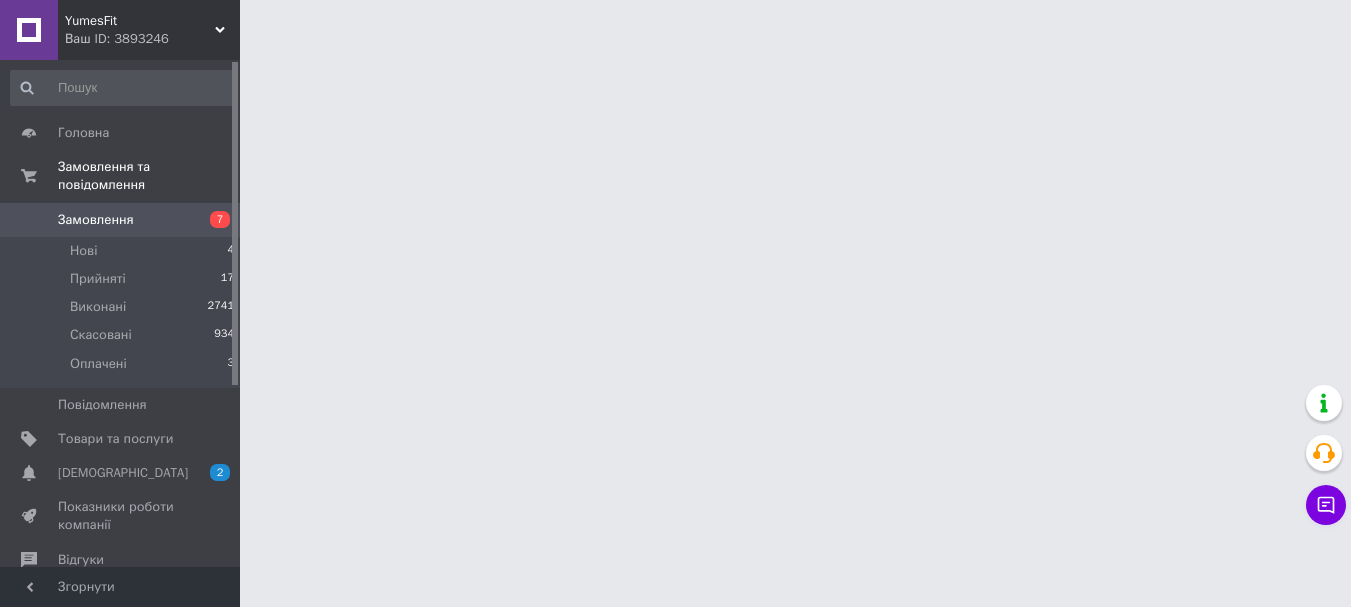 scroll, scrollTop: 0, scrollLeft: 0, axis: both 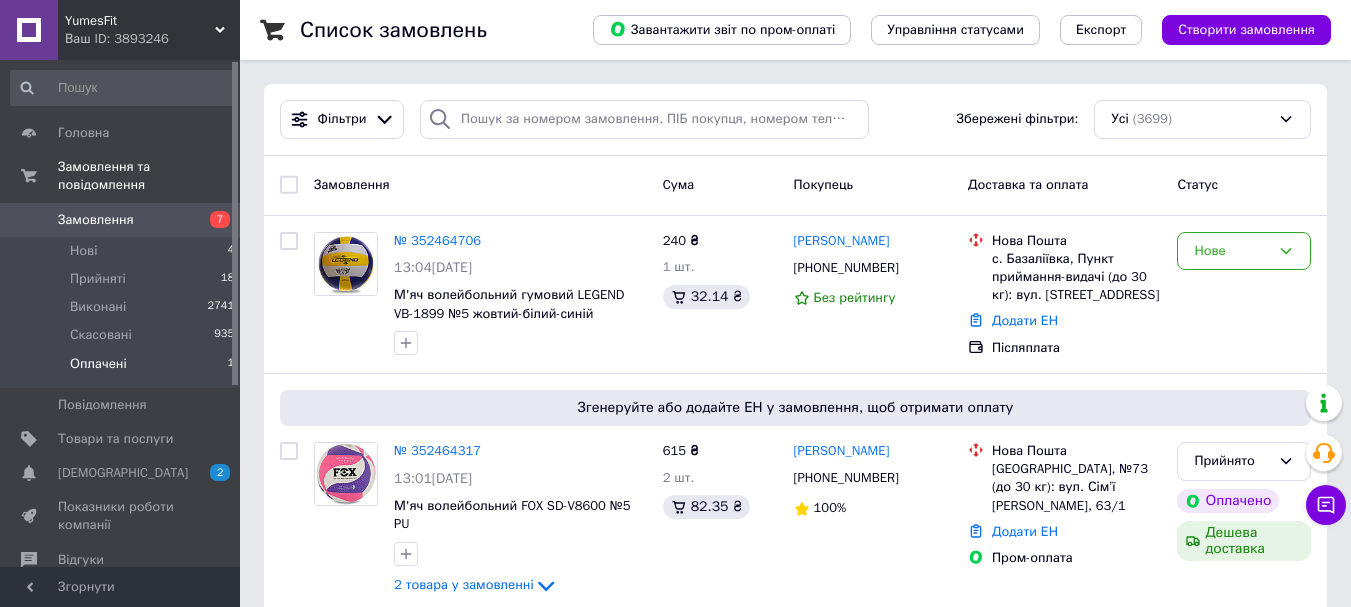 click on "Оплачені" at bounding box center [98, 364] 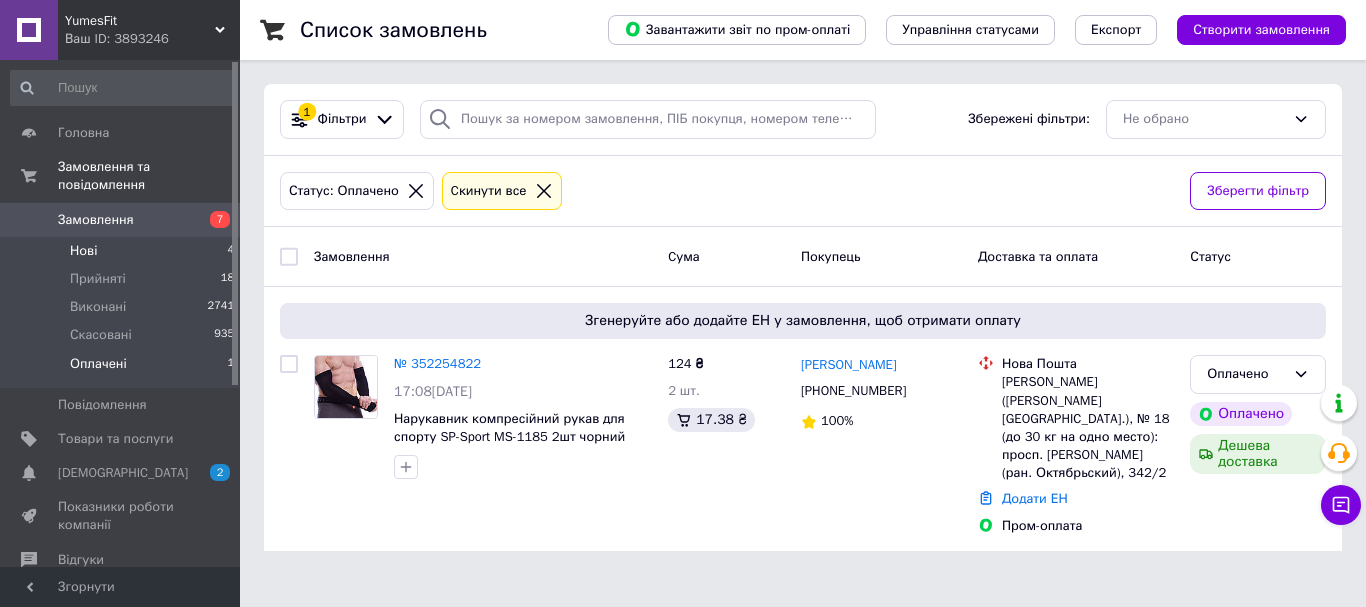 click on "Нові" at bounding box center (83, 251) 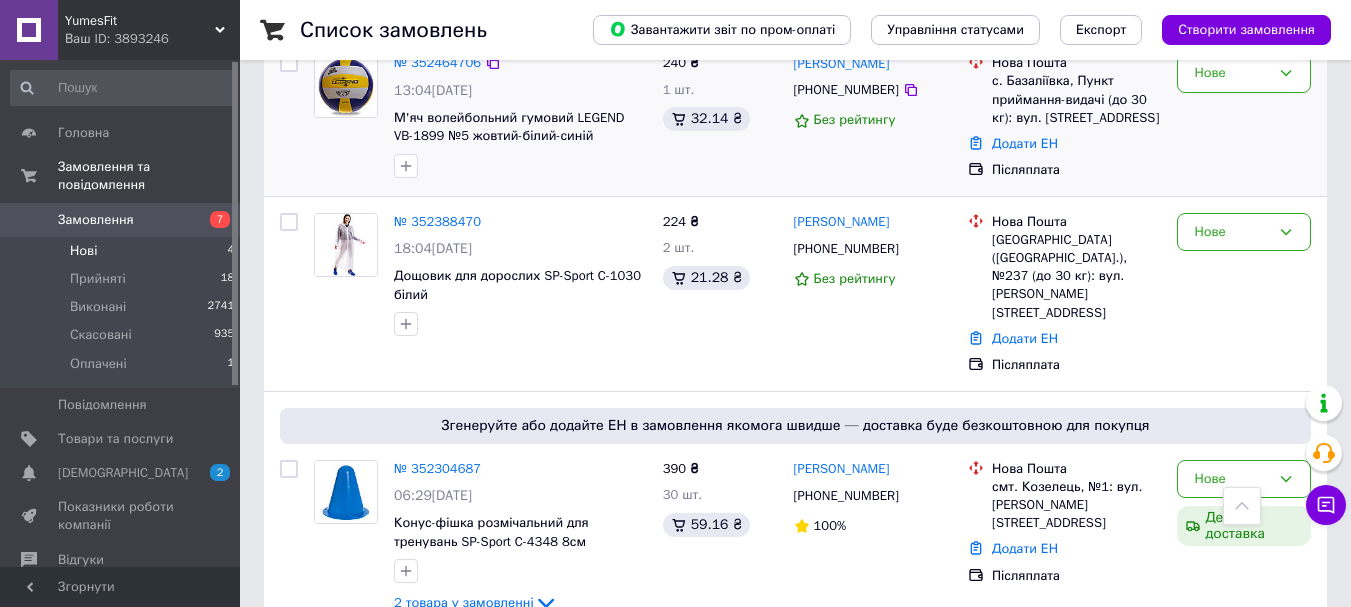 scroll, scrollTop: 0, scrollLeft: 0, axis: both 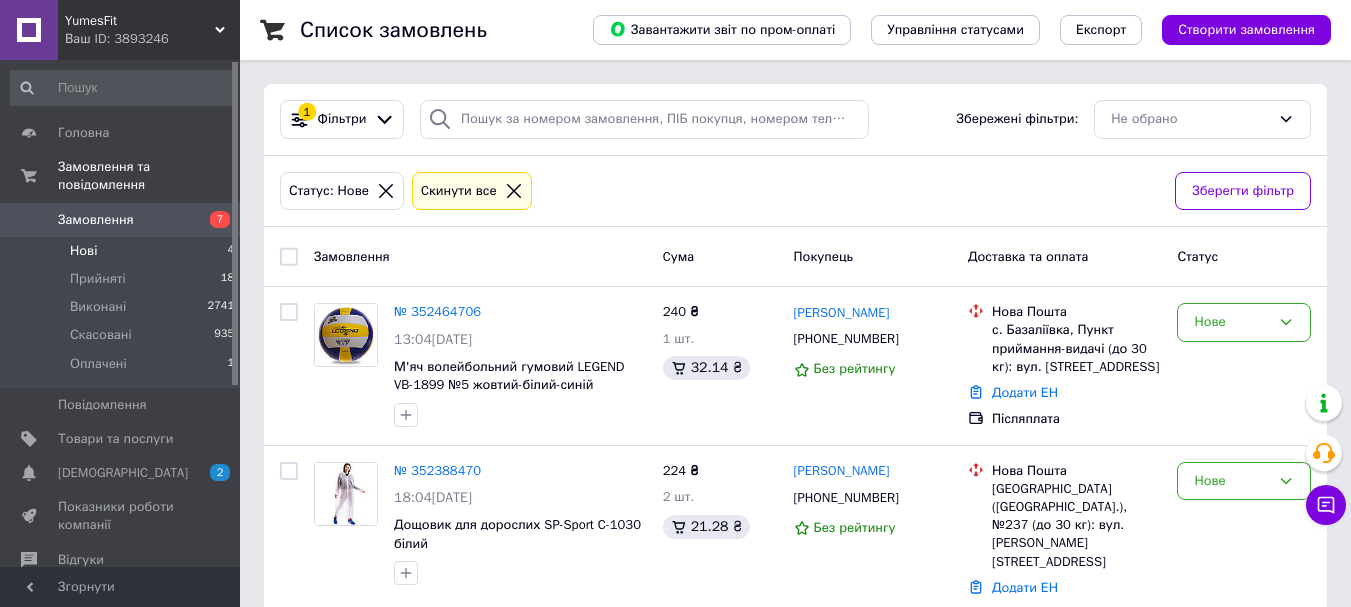 click on "Замовлення" at bounding box center (96, 220) 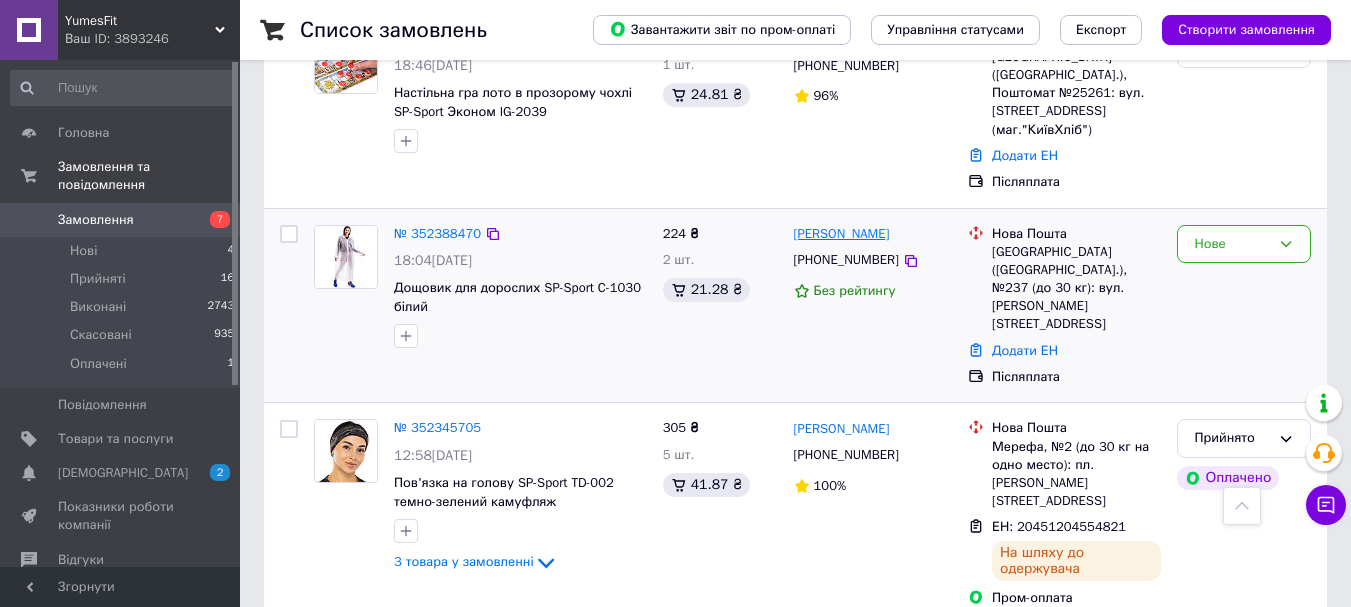 scroll, scrollTop: 900, scrollLeft: 0, axis: vertical 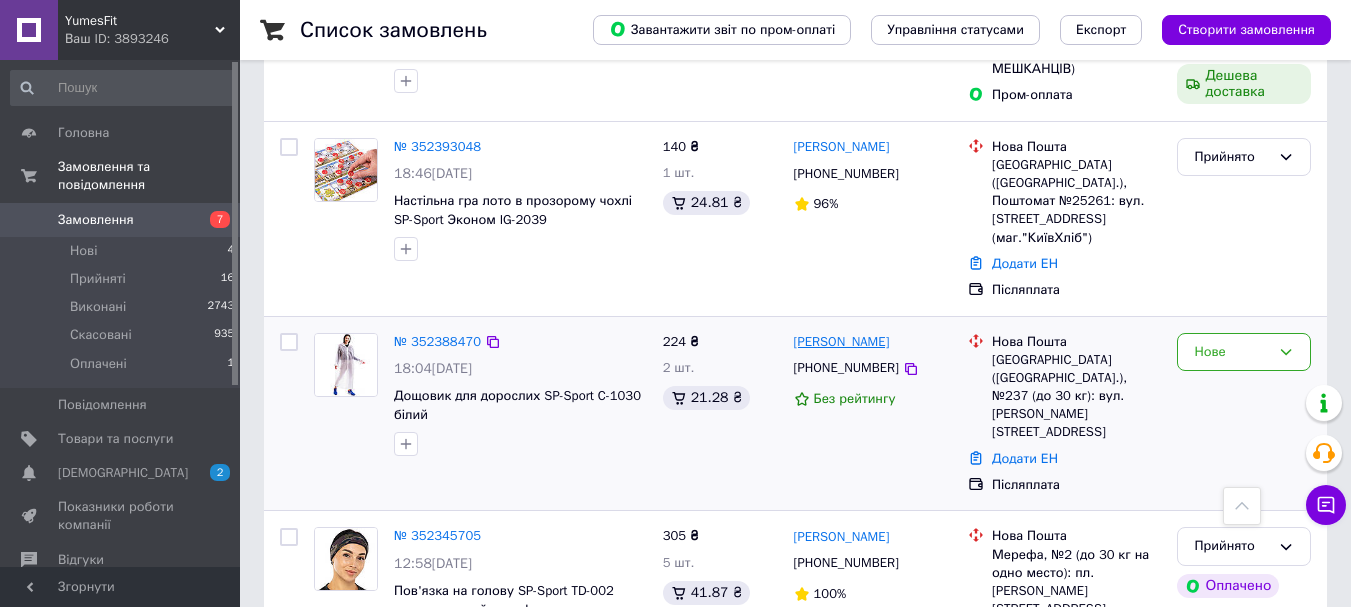 click on "[PERSON_NAME]" at bounding box center [842, 342] 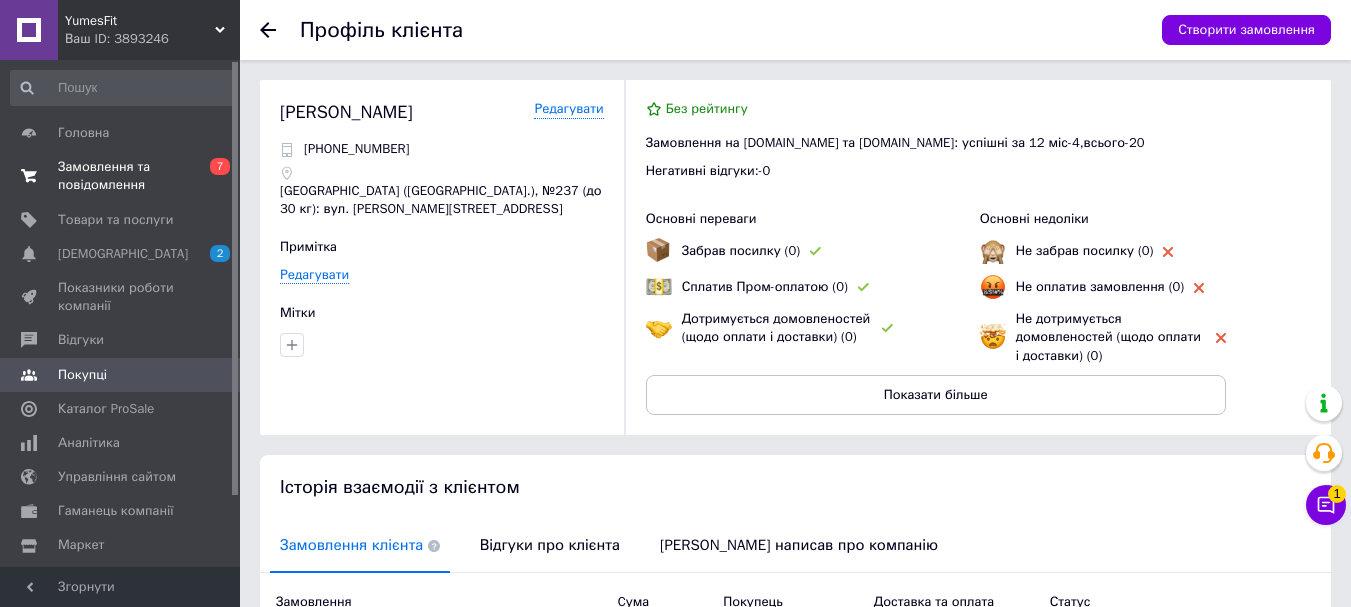 click on "Замовлення та повідомлення" at bounding box center [121, 176] 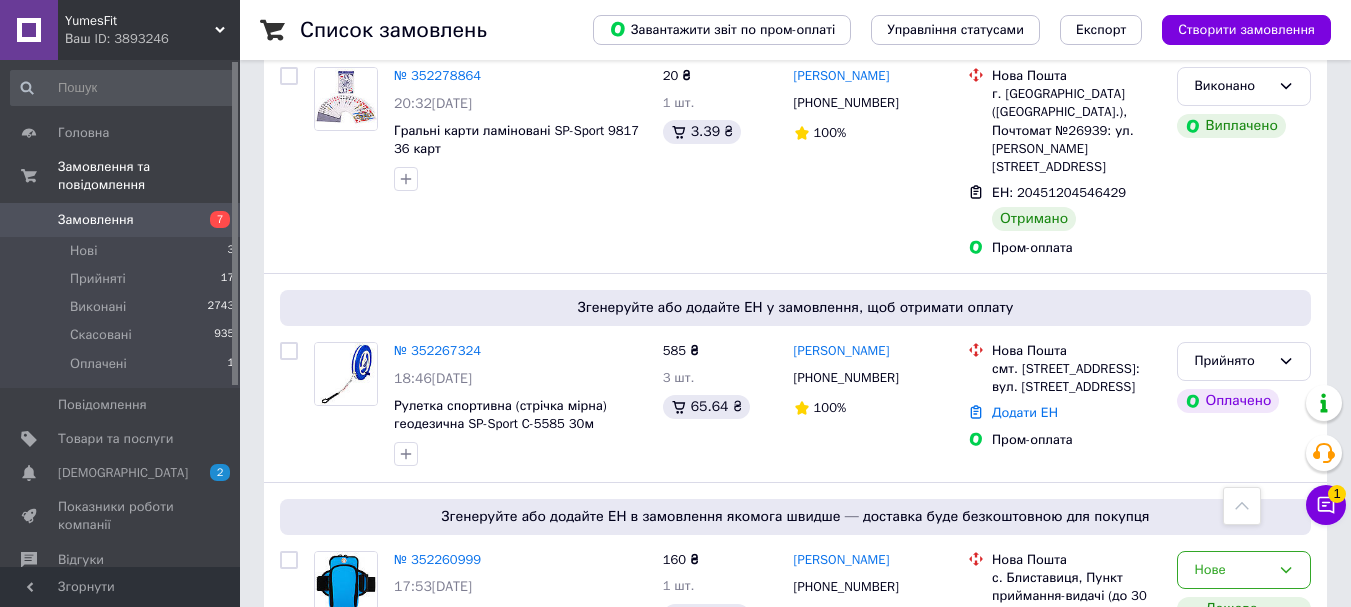 scroll, scrollTop: 3100, scrollLeft: 0, axis: vertical 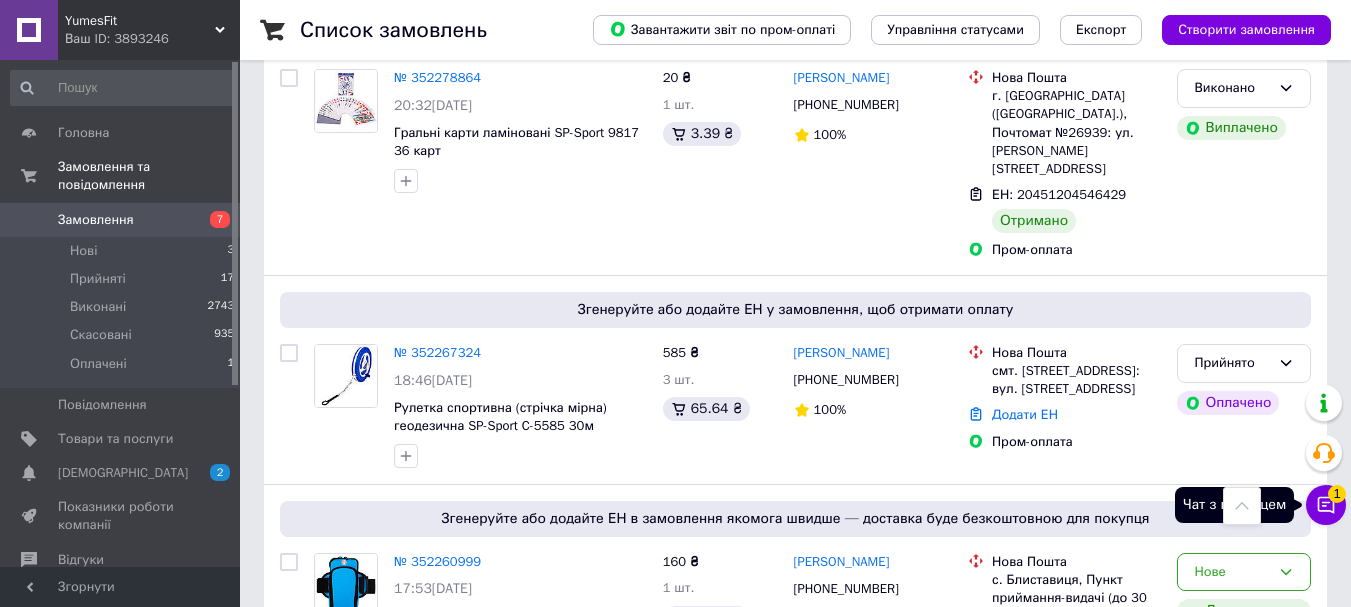 click 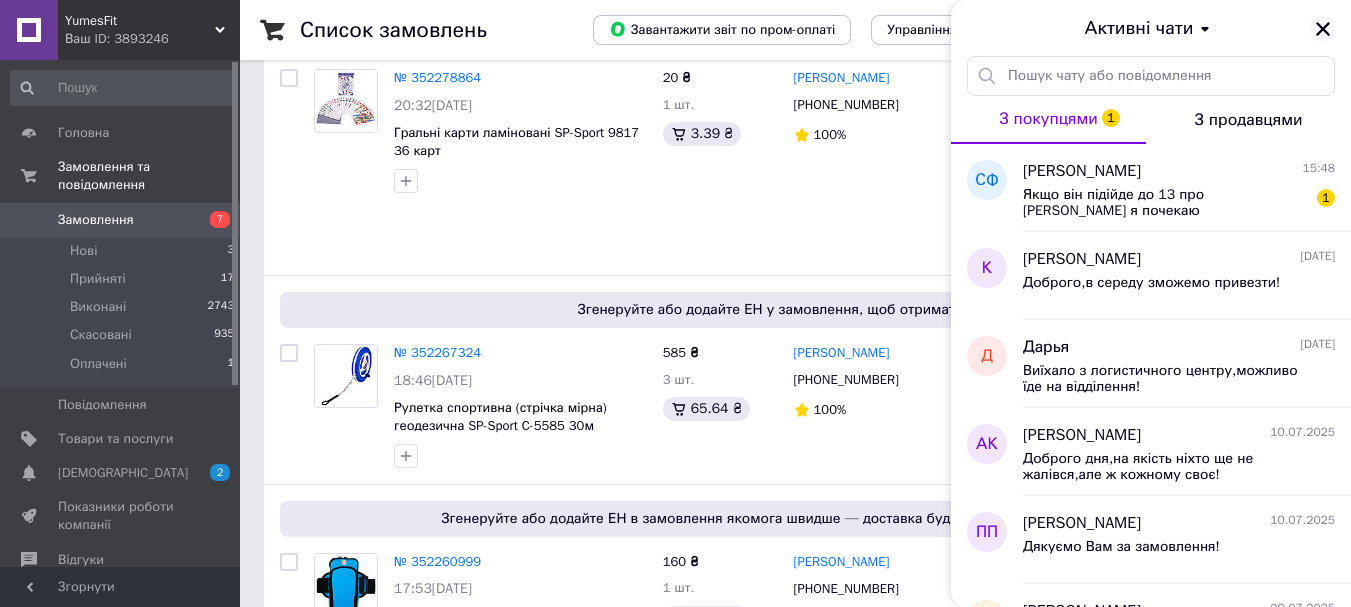 click 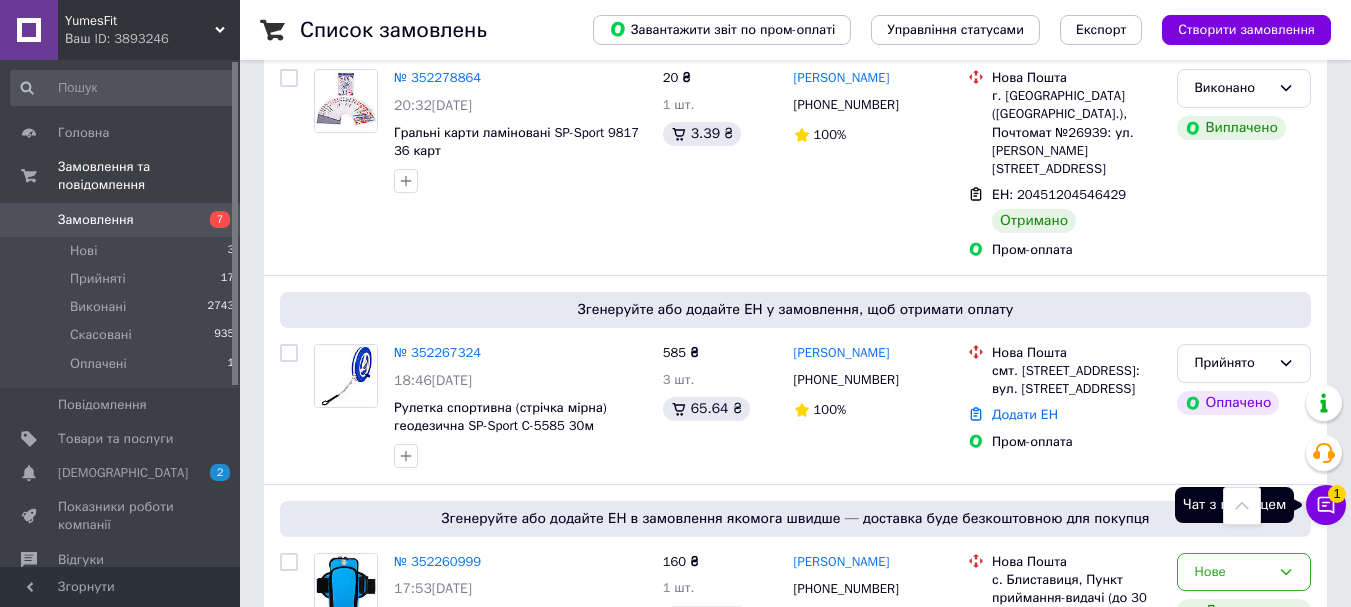 click 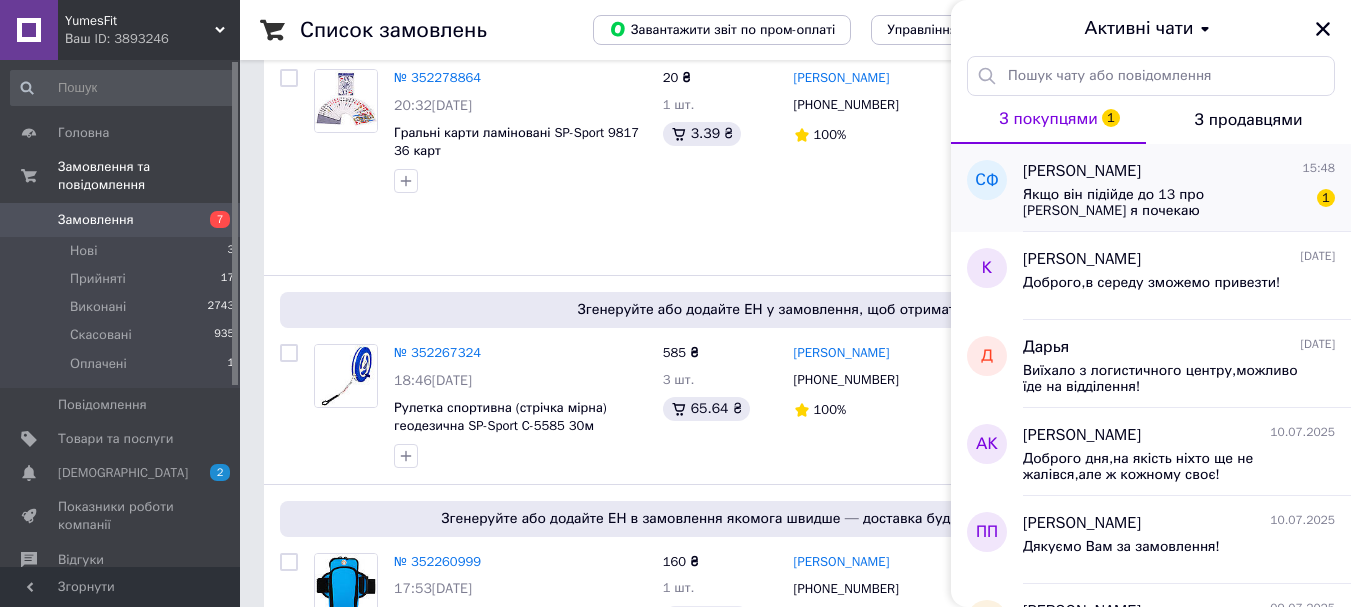 click on "Якщо він підійде до 13 про [PERSON_NAME] я почекаю" at bounding box center [1165, 203] 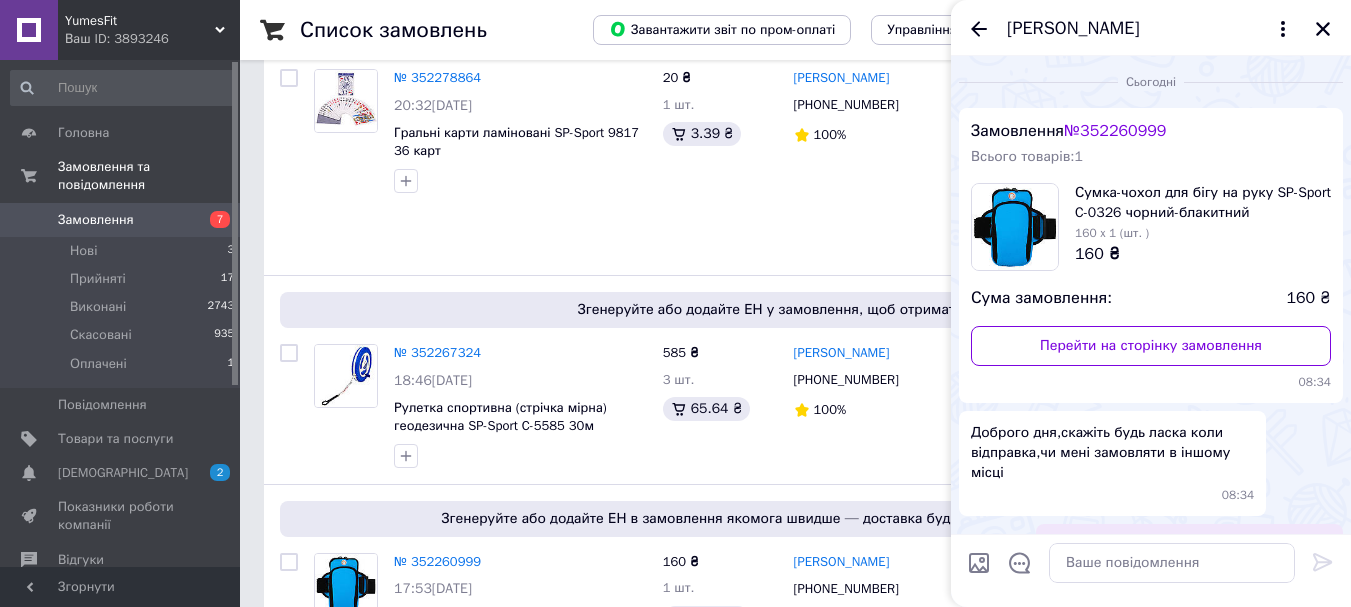 scroll, scrollTop: 192, scrollLeft: 0, axis: vertical 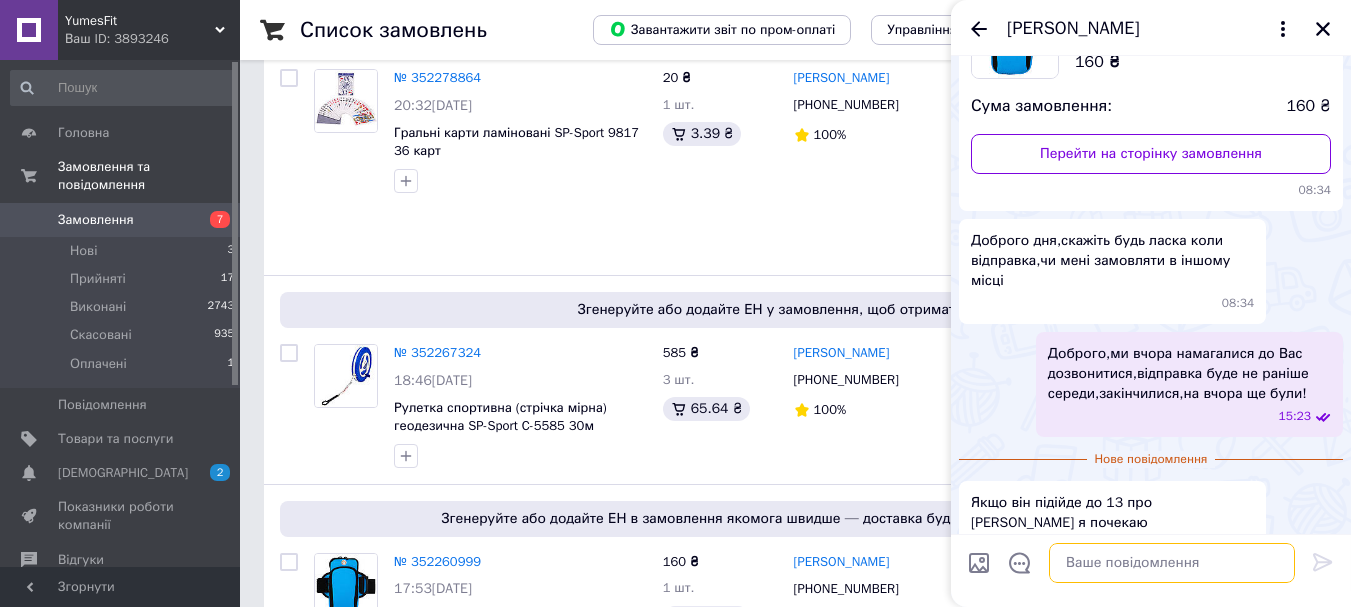 click at bounding box center [1172, 563] 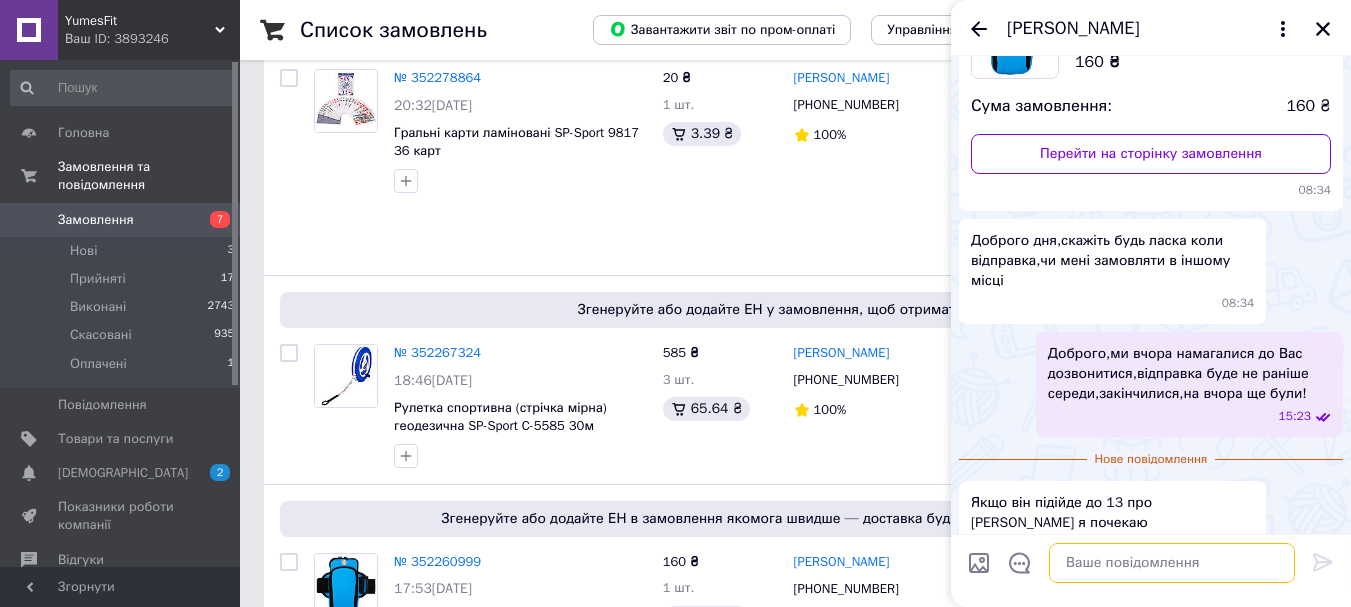 click at bounding box center [1172, 563] 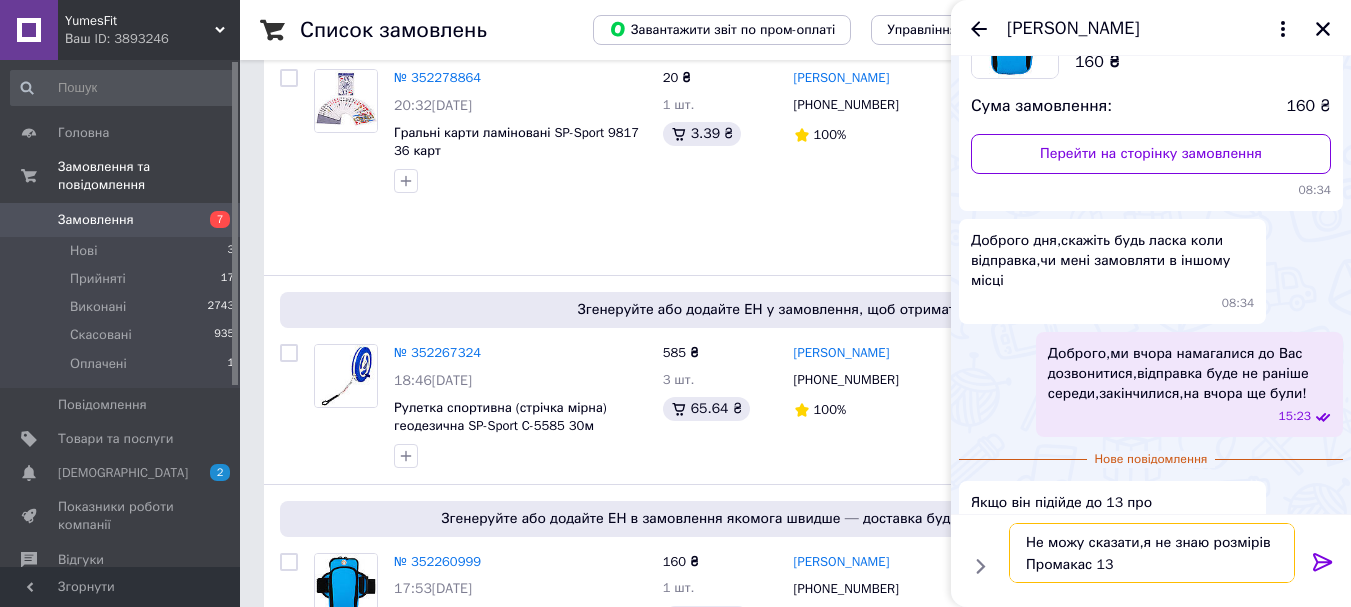 type on "Не можу сказати,я не знаю розмірів Промакас 13)" 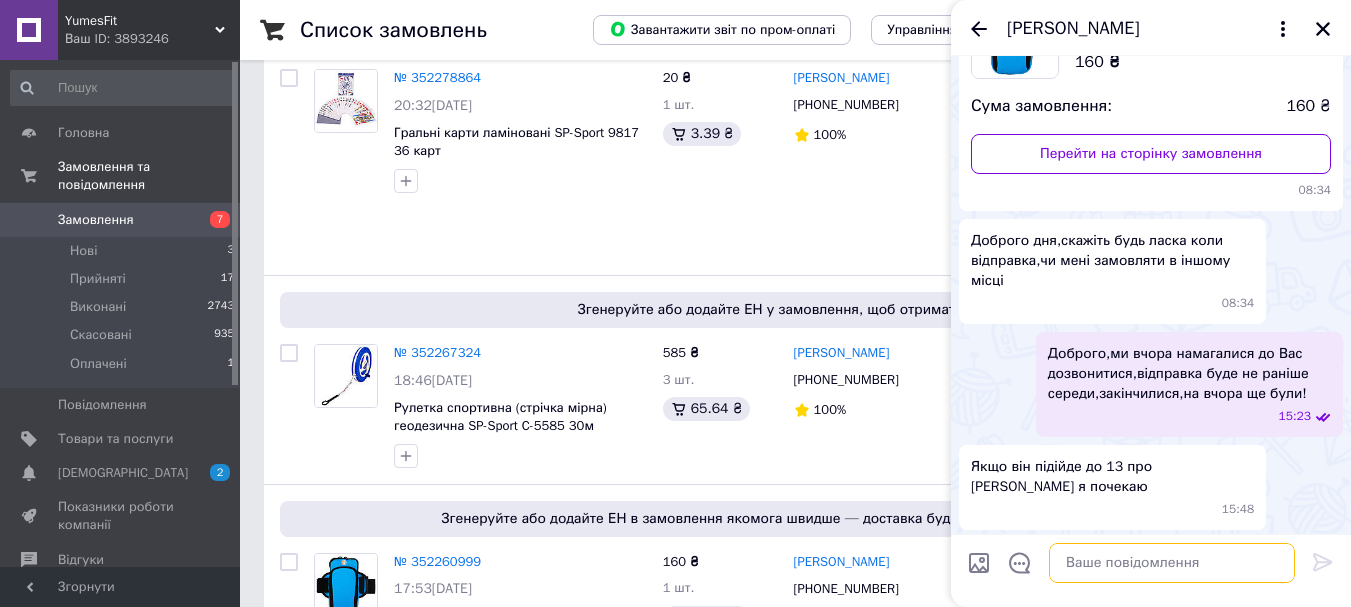 scroll, scrollTop: 249, scrollLeft: 0, axis: vertical 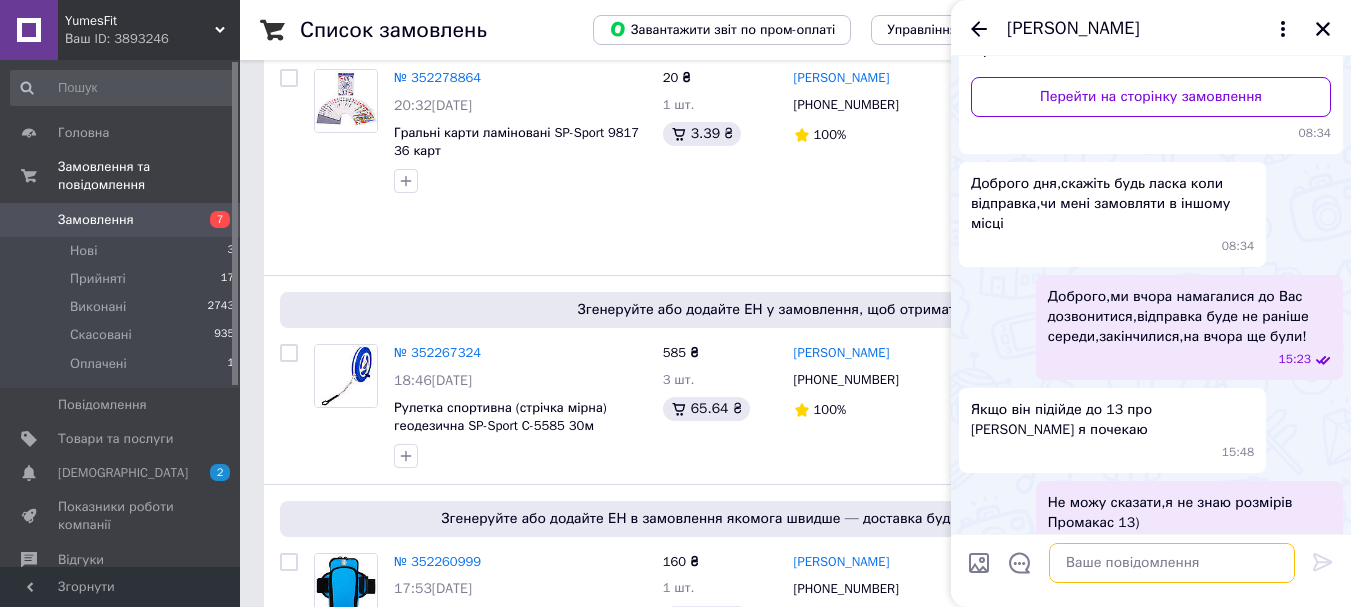 paste on "18х11см / Масимальна діагональ 6.5"" 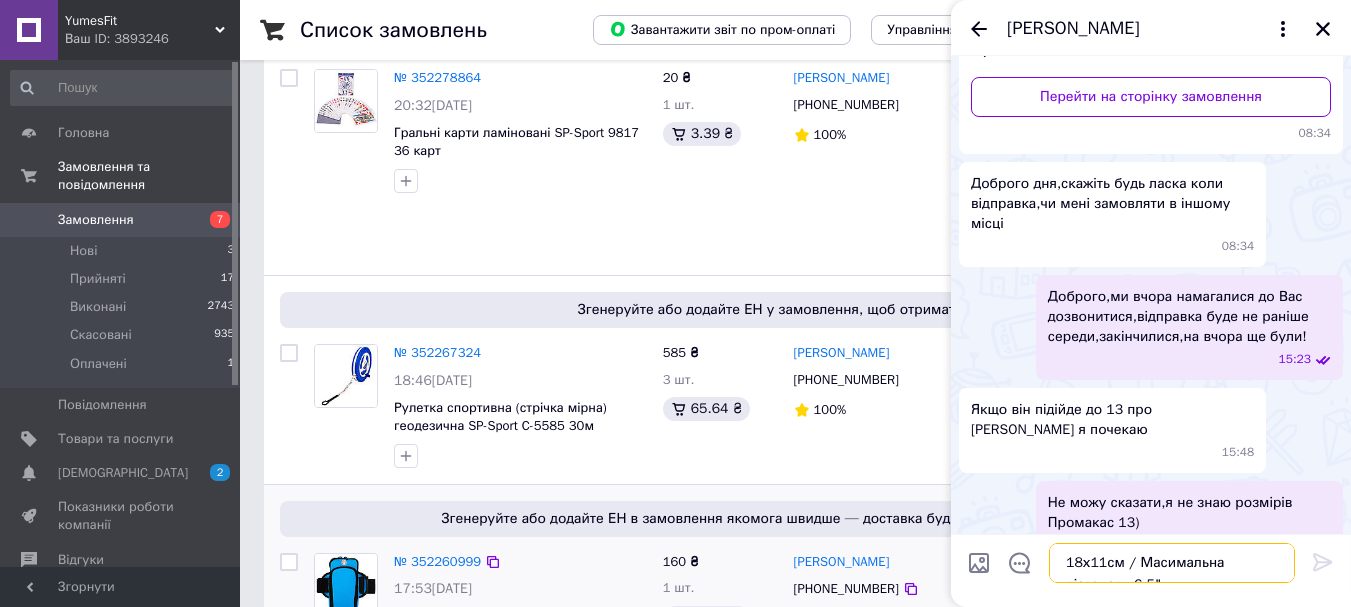 scroll, scrollTop: 269, scrollLeft: 0, axis: vertical 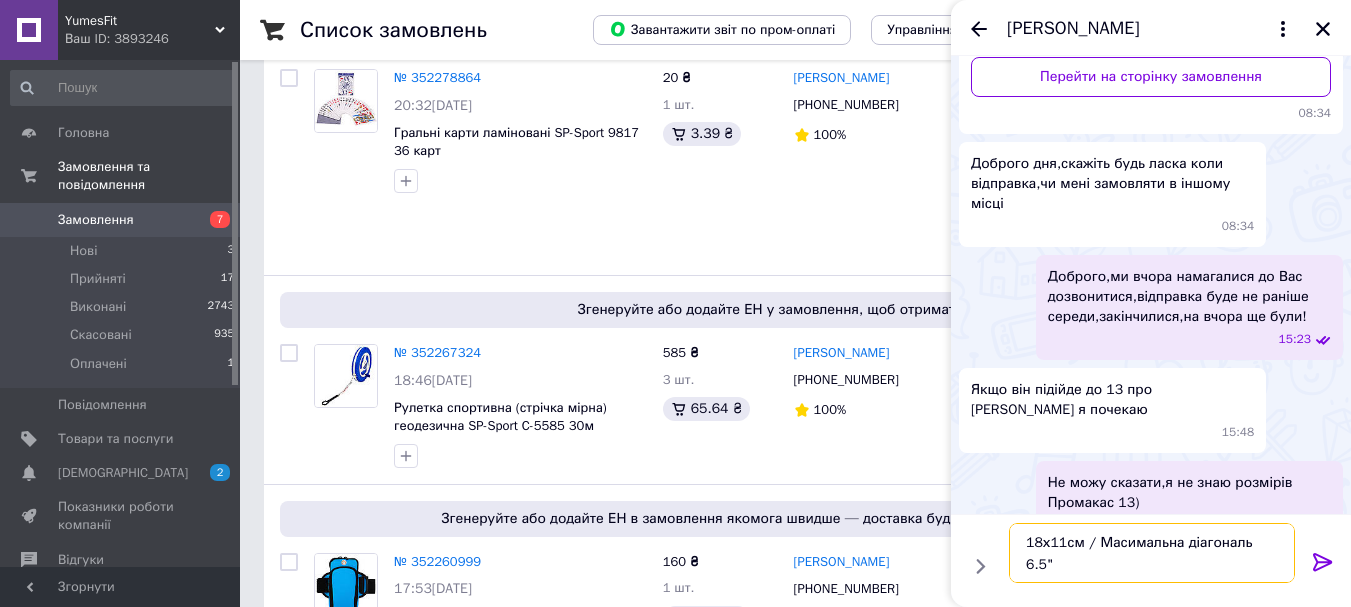 type on "18х11см / Масимальна діагональ 6.5"" 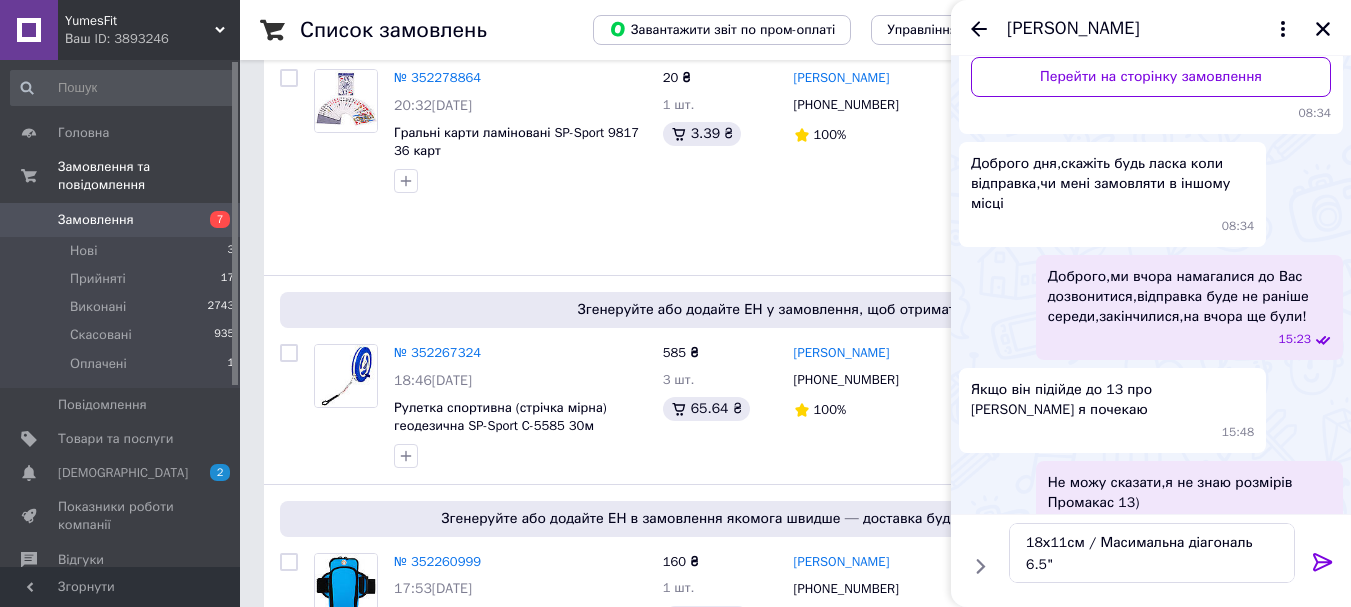 click 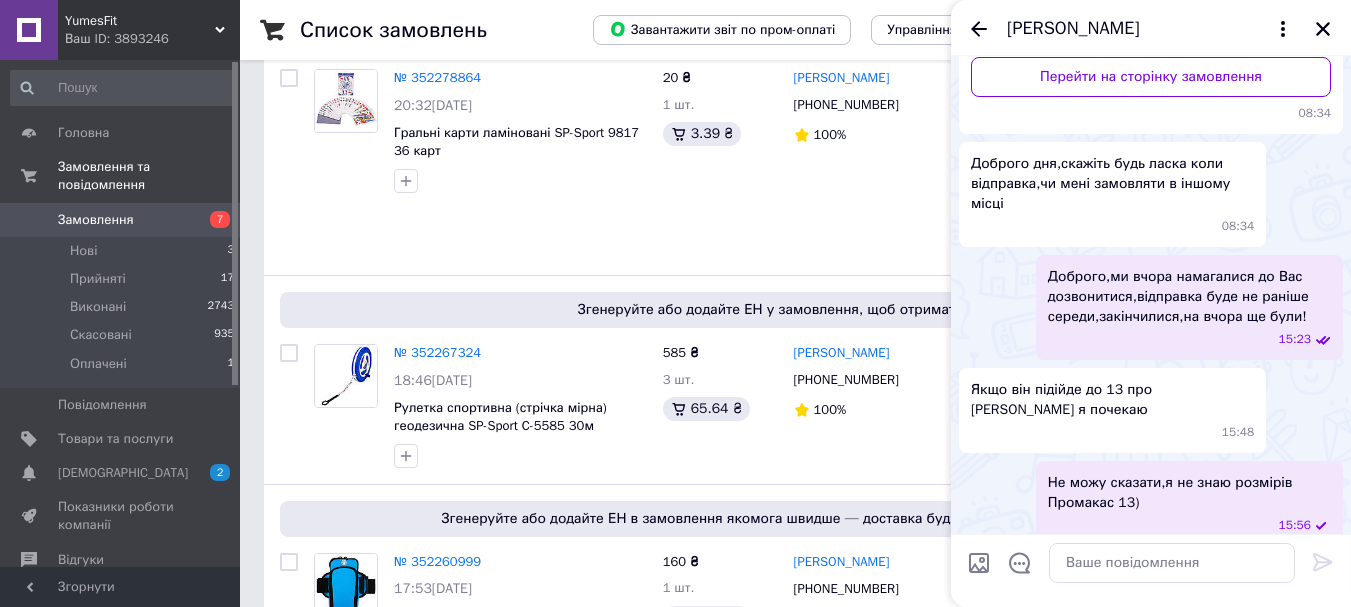 scroll, scrollTop: 323, scrollLeft: 0, axis: vertical 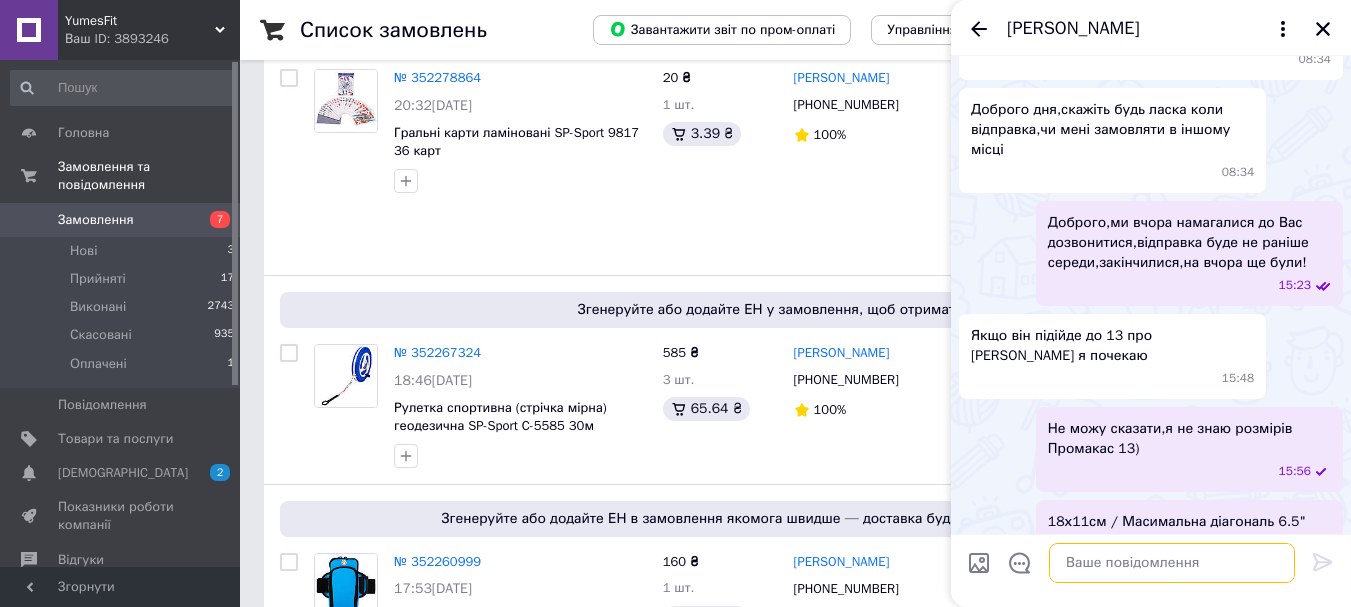 click at bounding box center [1172, 563] 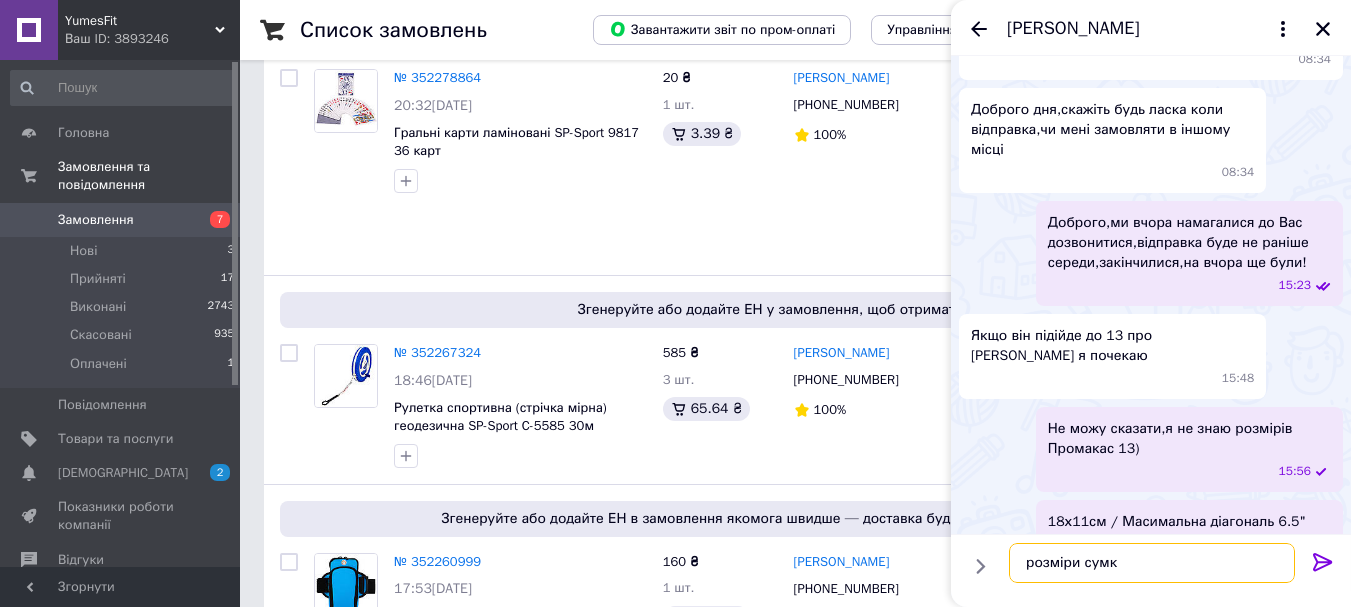 type on "розміри сумки" 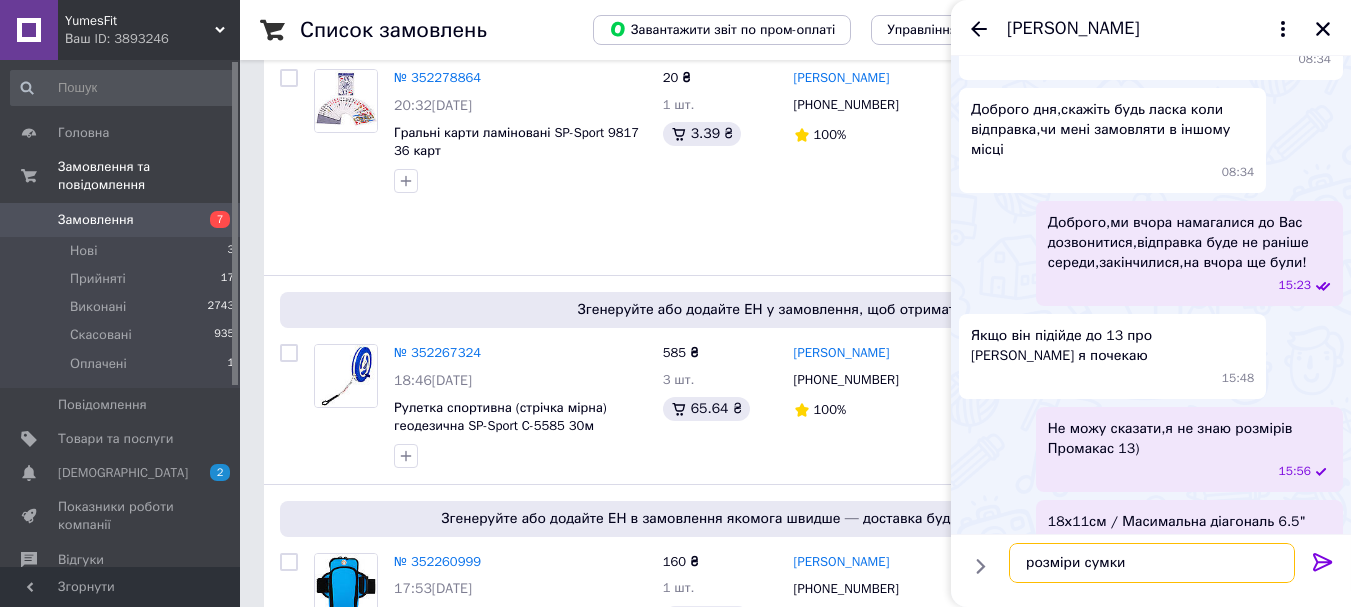 type 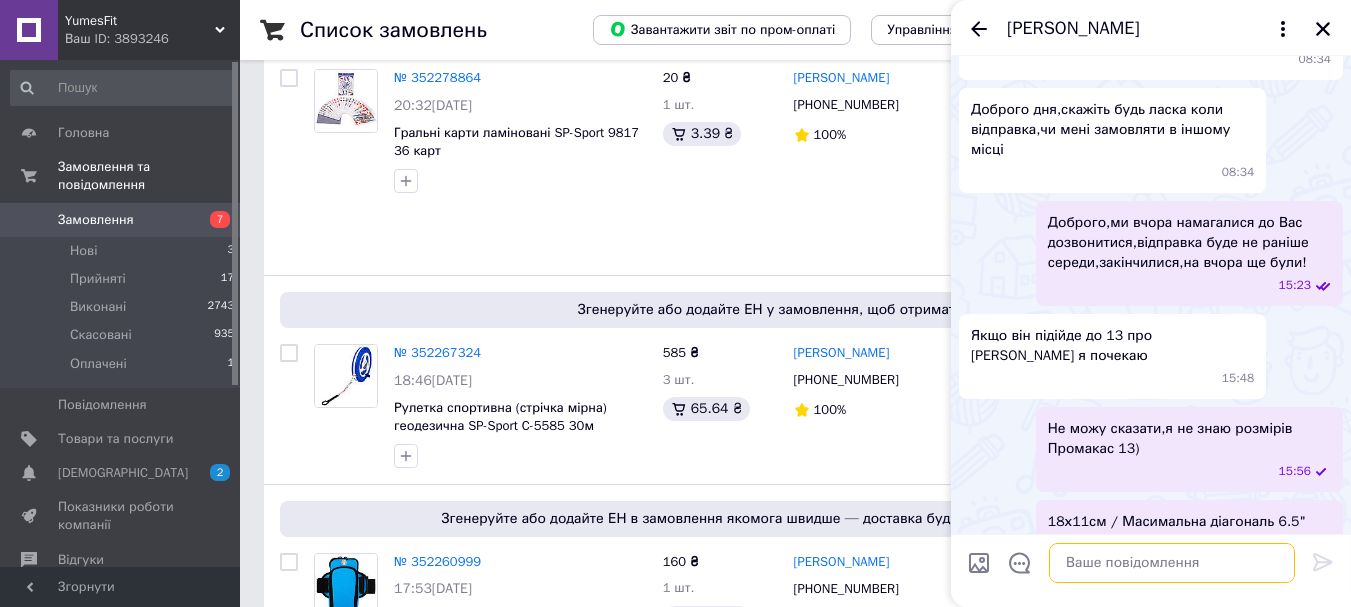 scroll, scrollTop: 376, scrollLeft: 0, axis: vertical 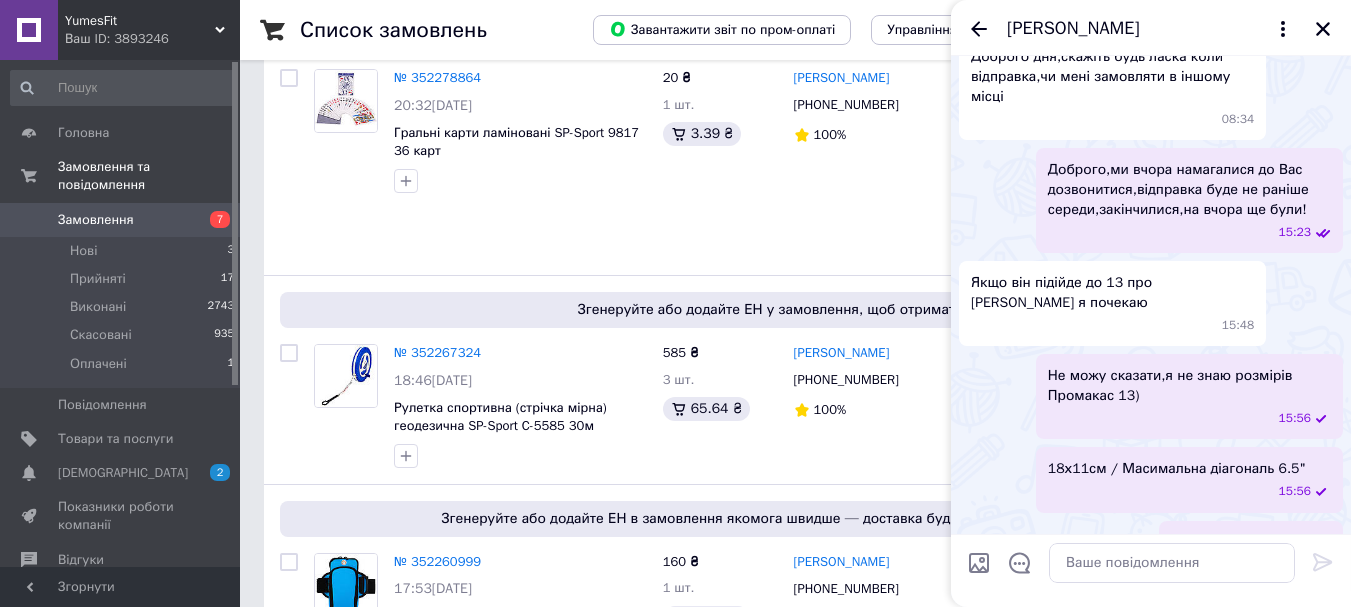 drag, startPoint x: 1139, startPoint y: 365, endPoint x: 1161, endPoint y: 341, distance: 32.55764 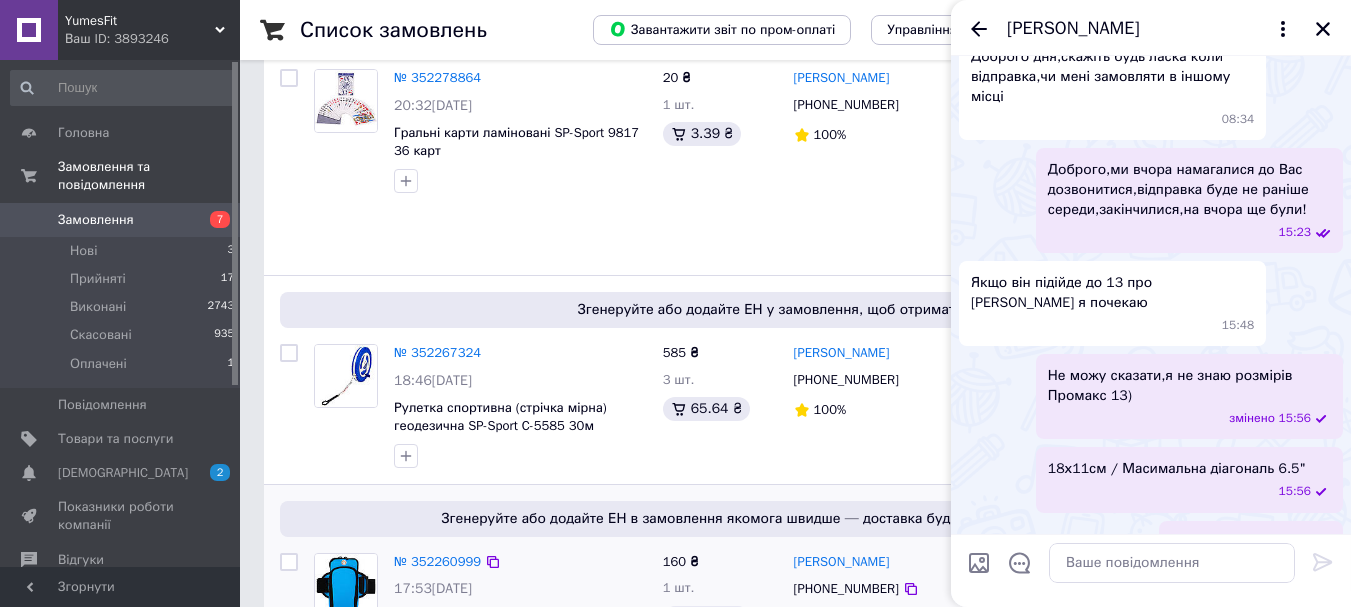 drag, startPoint x: 1161, startPoint y: 341, endPoint x: 696, endPoint y: 494, distance: 489.52426 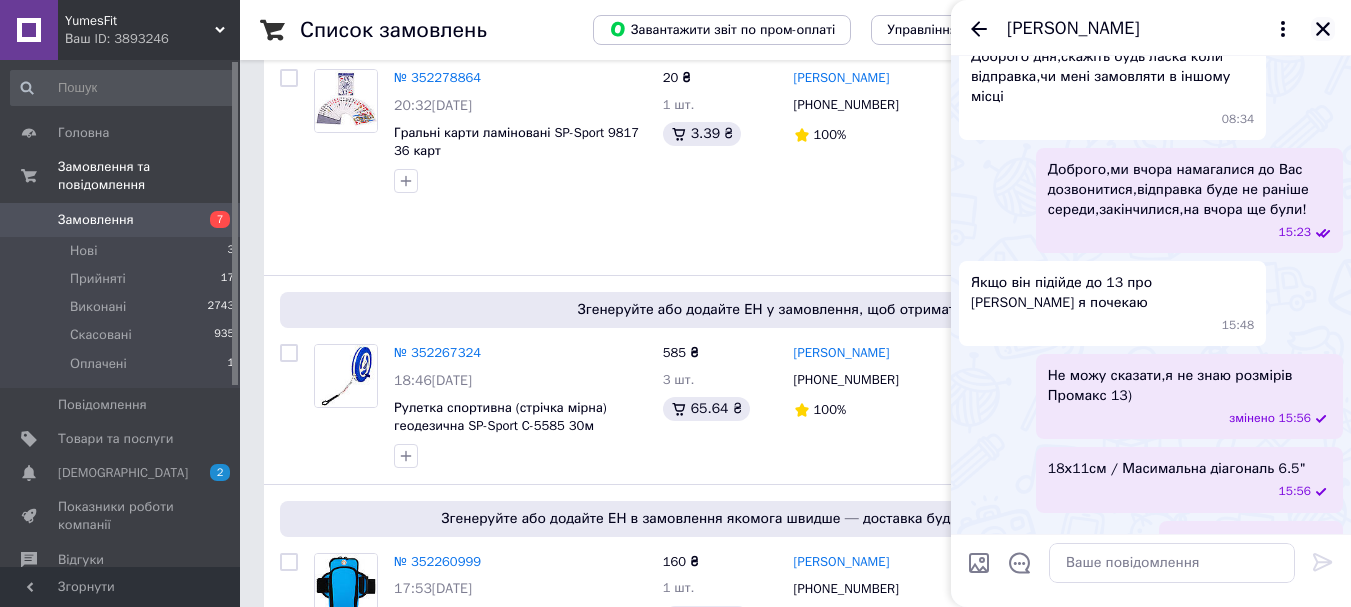 click 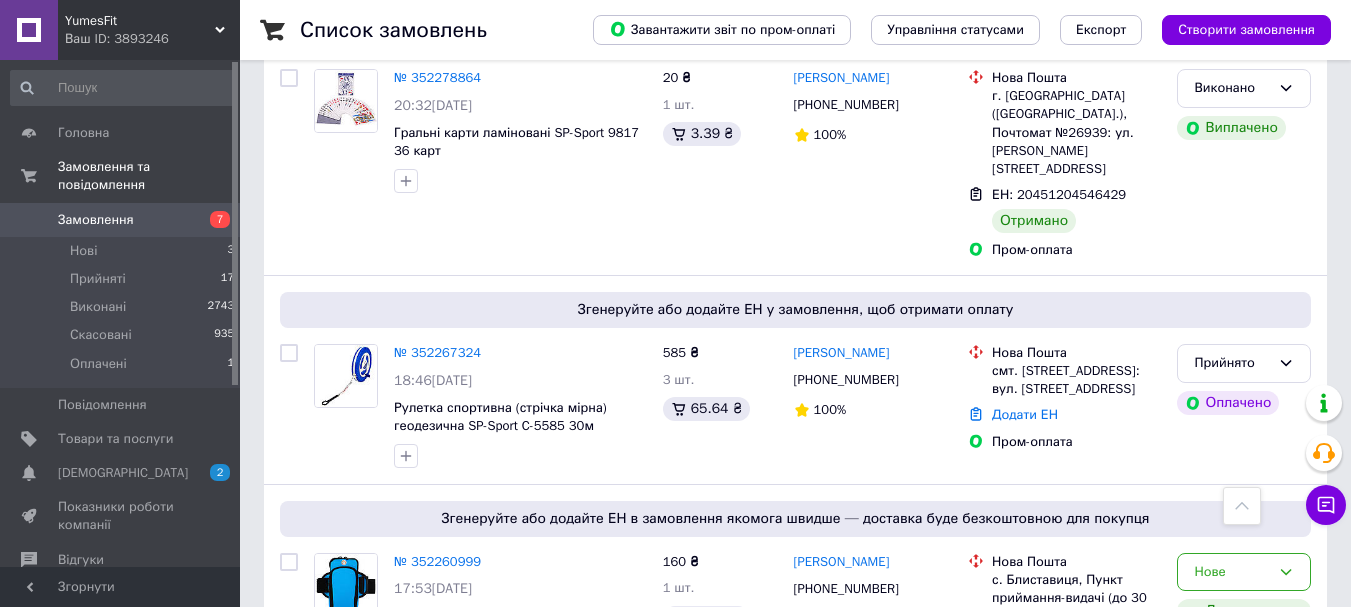 click on "Замовлення" at bounding box center [96, 220] 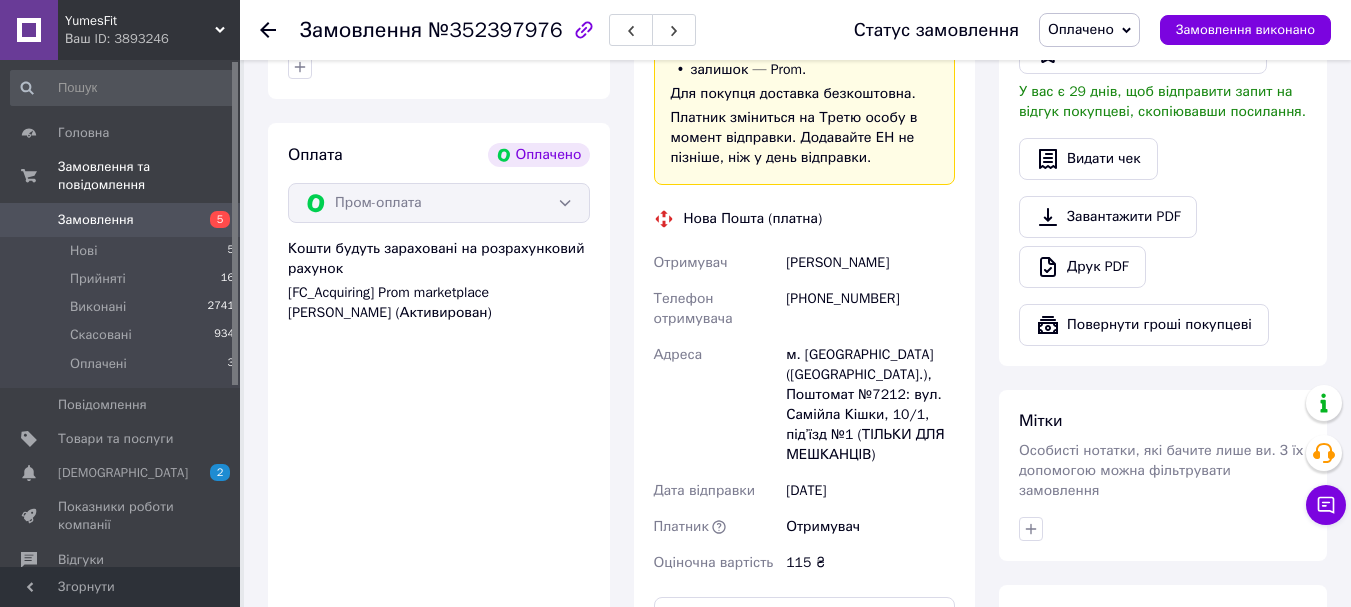 scroll, scrollTop: 700, scrollLeft: 0, axis: vertical 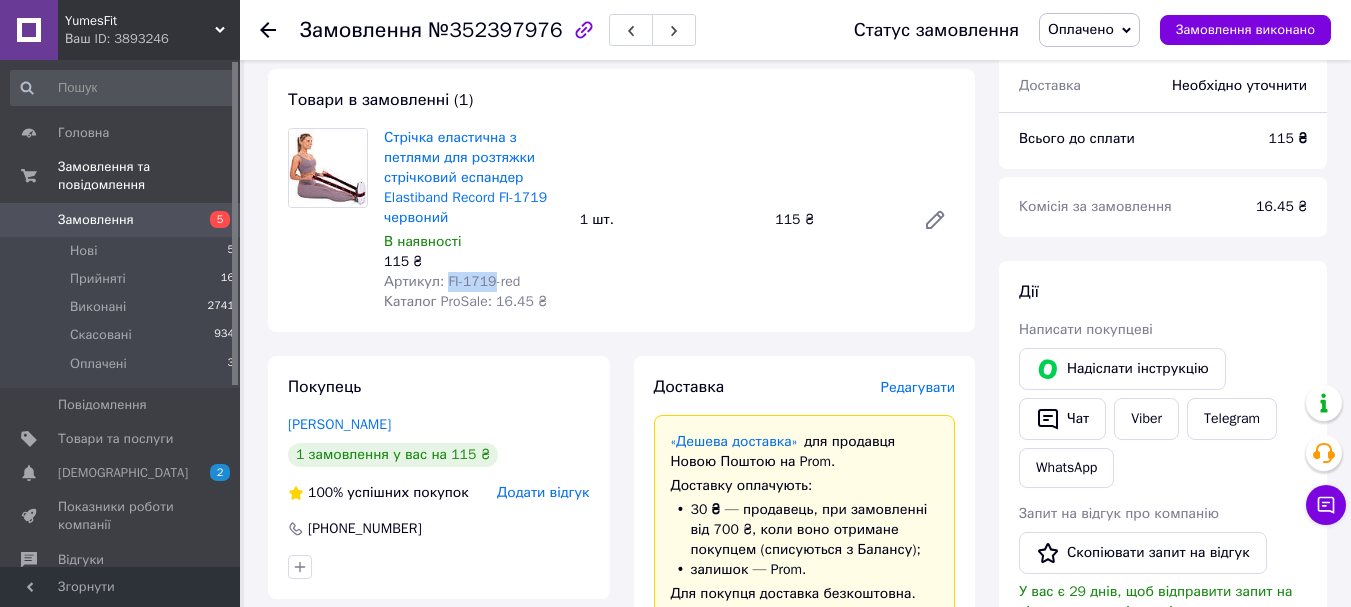 drag, startPoint x: 492, startPoint y: 262, endPoint x: 444, endPoint y: 260, distance: 48.04165 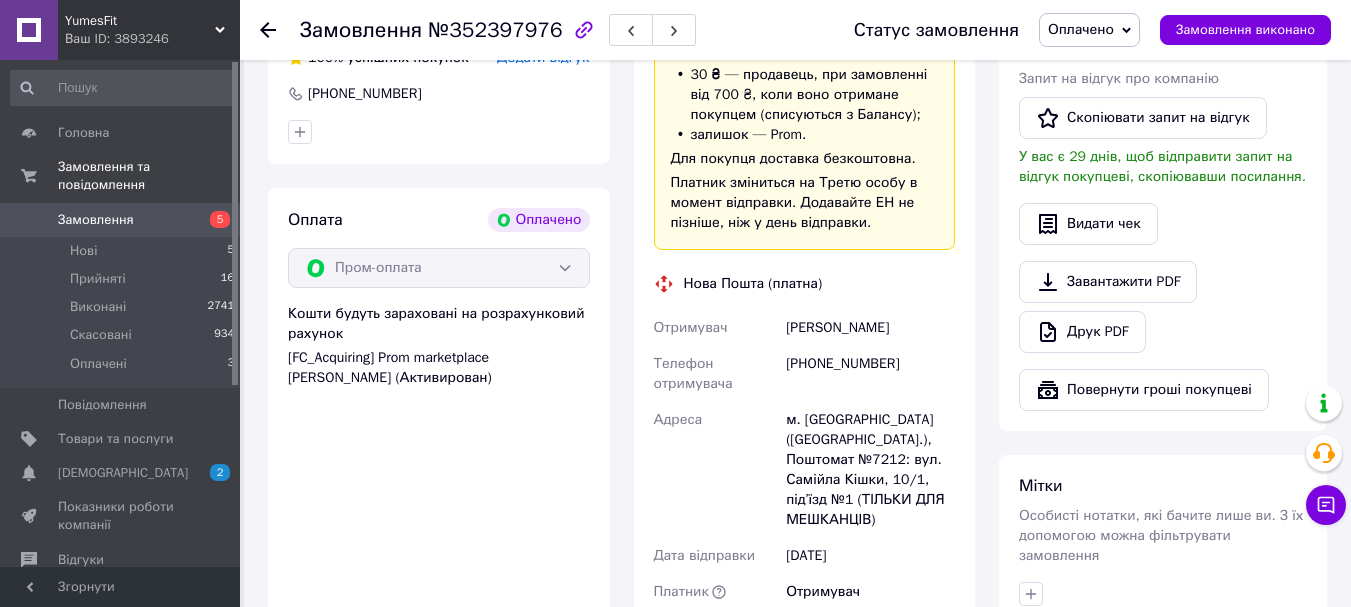 scroll, scrollTop: 1100, scrollLeft: 0, axis: vertical 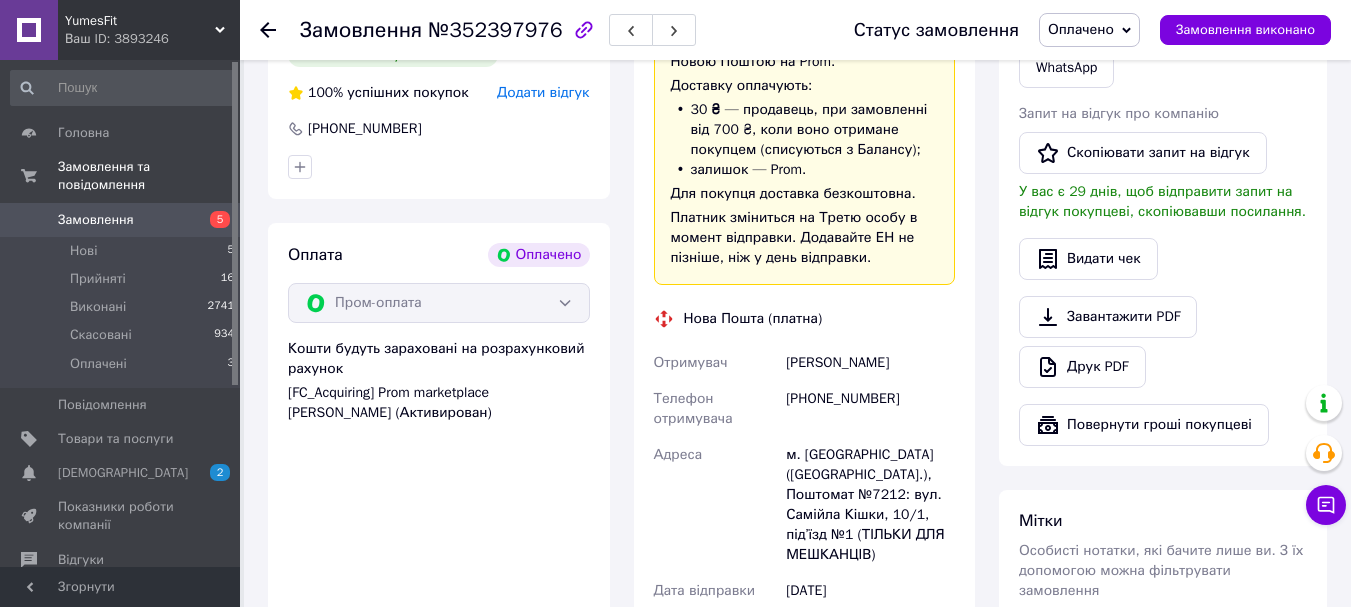 click on "Замовлення" at bounding box center [96, 220] 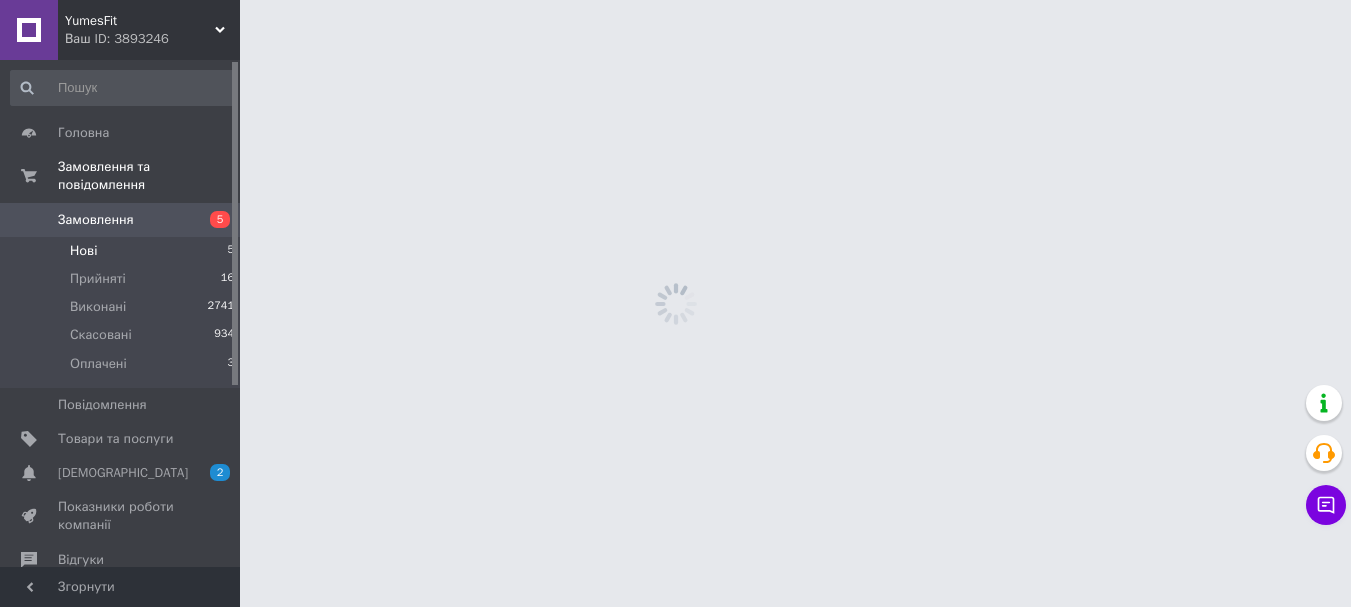 scroll, scrollTop: 0, scrollLeft: 0, axis: both 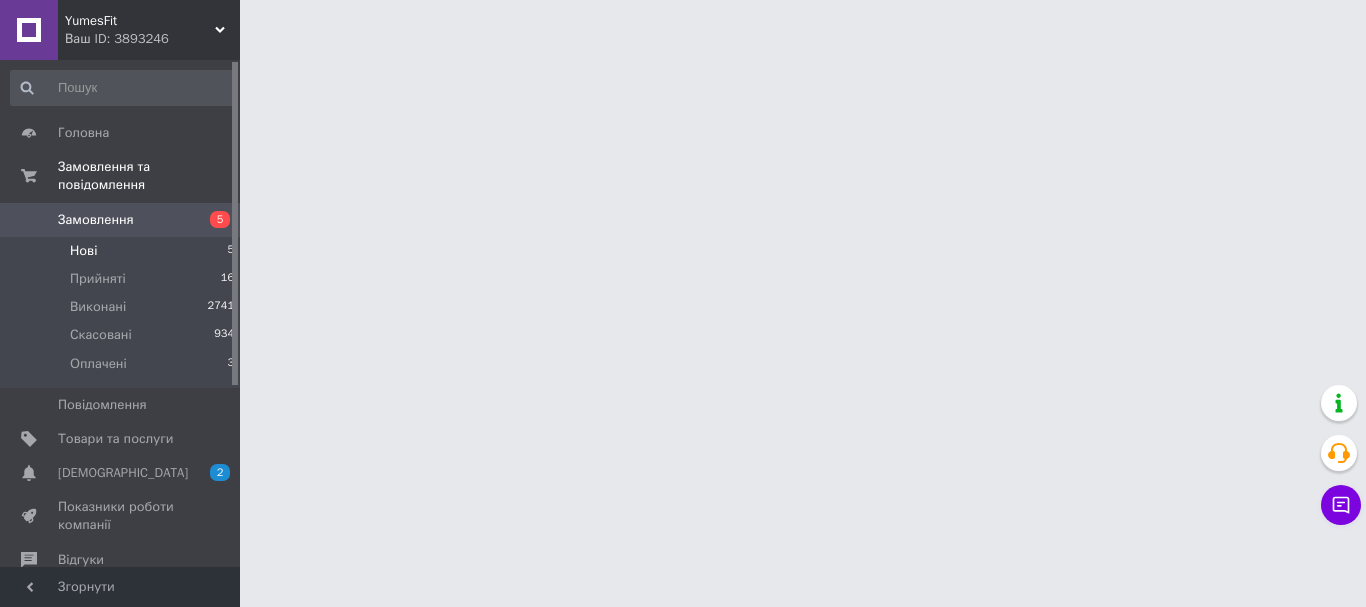 click on "Нові" at bounding box center [83, 251] 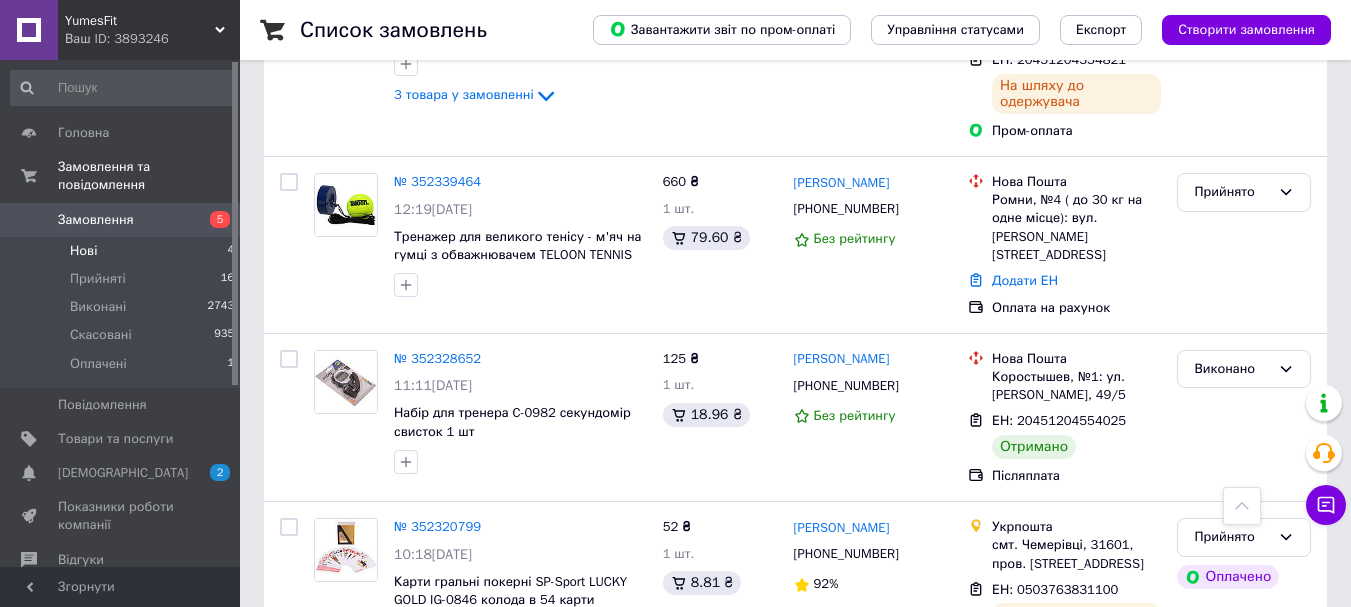 scroll, scrollTop: 1700, scrollLeft: 0, axis: vertical 